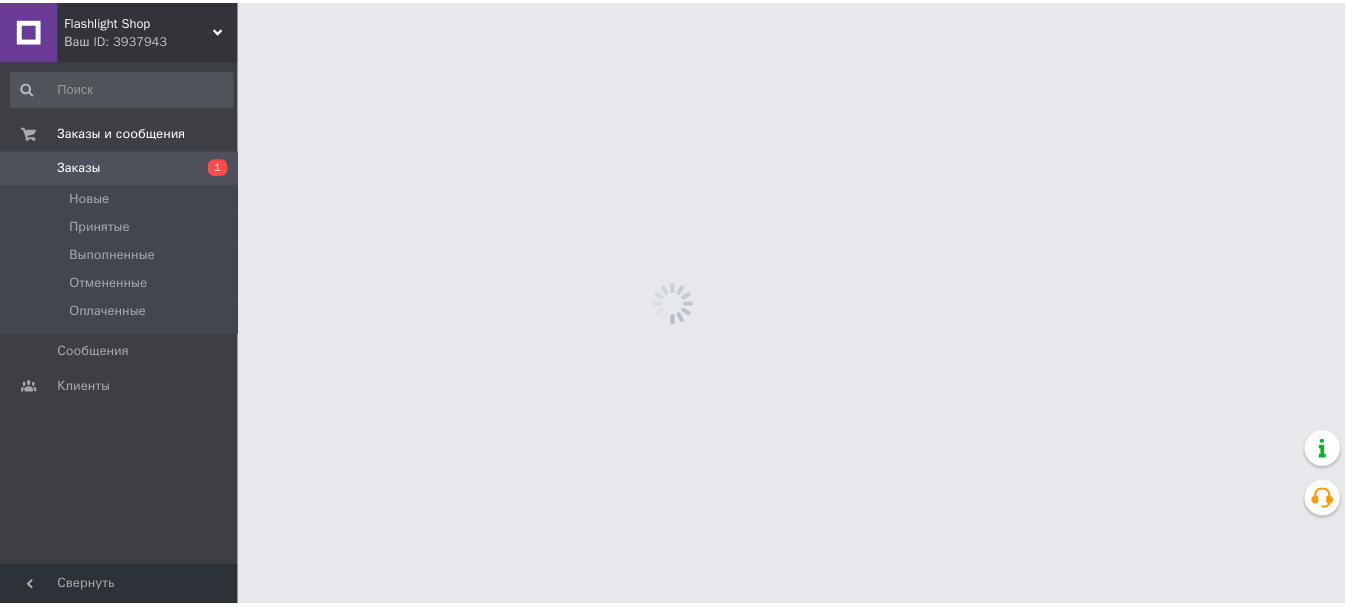 scroll, scrollTop: 0, scrollLeft: 0, axis: both 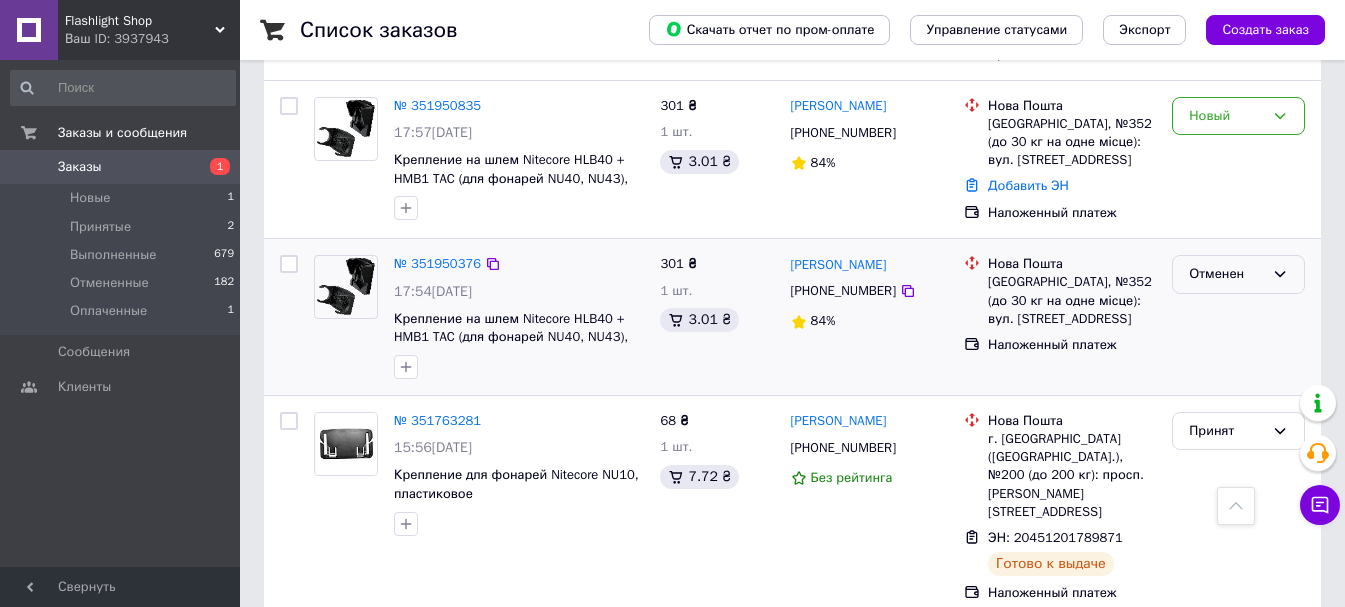 click on "Отменен" at bounding box center (1226, 274) 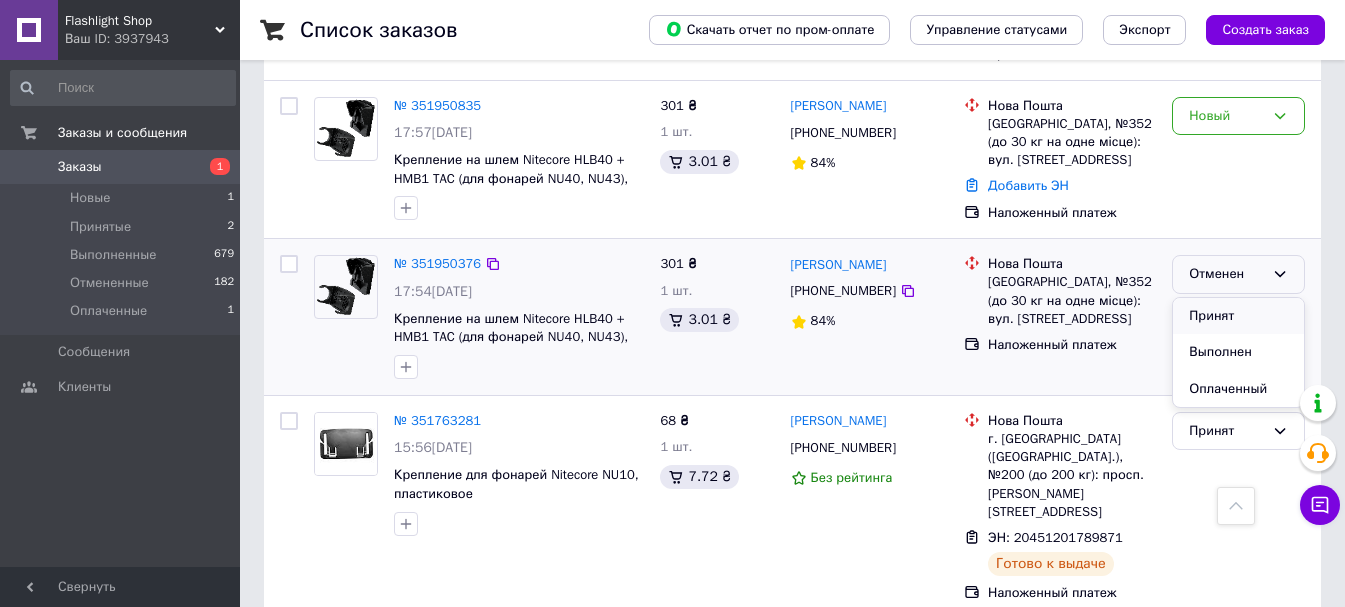 click on "Принят" at bounding box center [1238, 316] 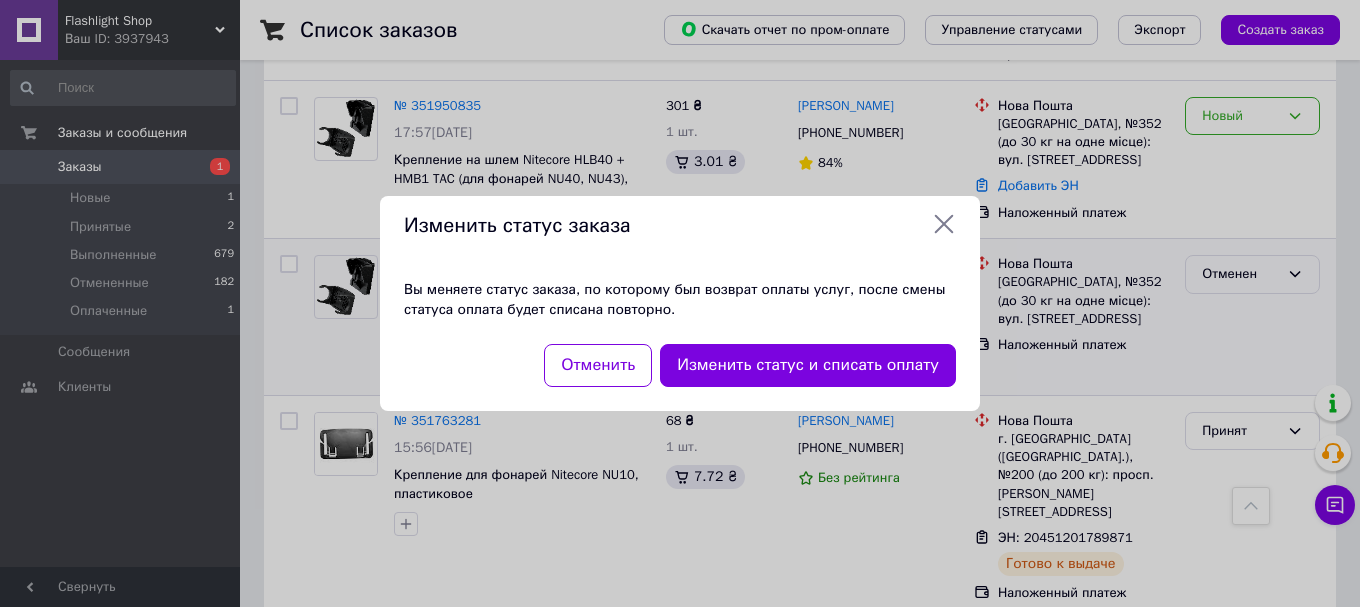 click 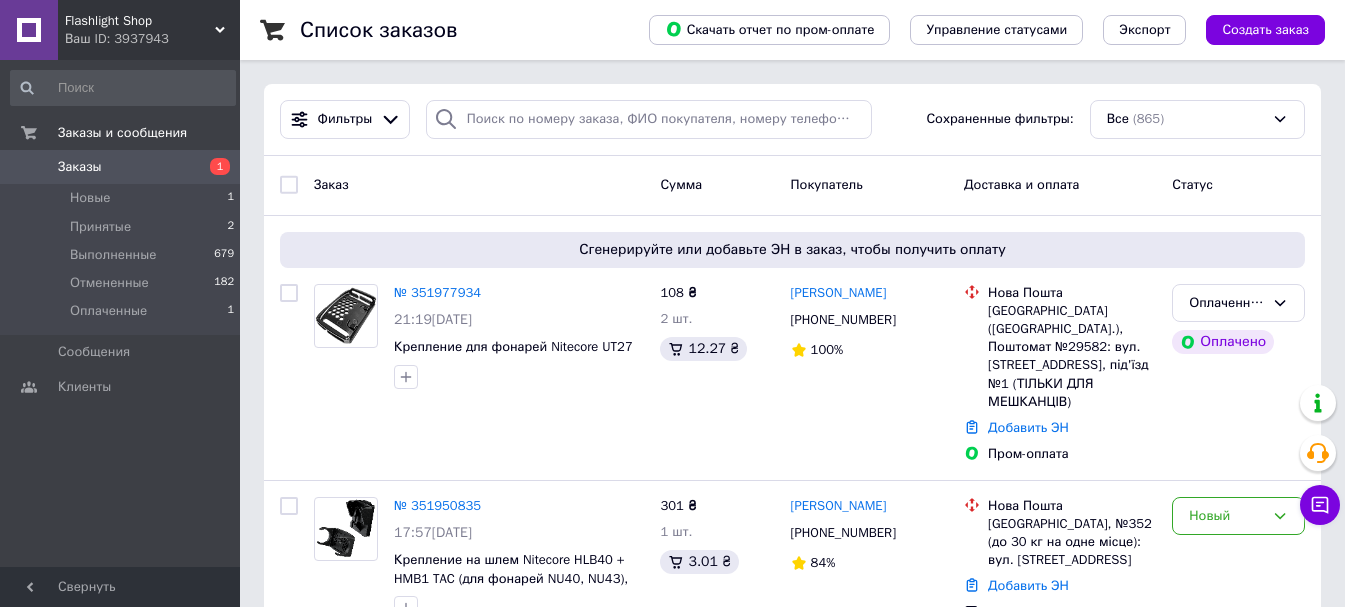 scroll, scrollTop: 200, scrollLeft: 0, axis: vertical 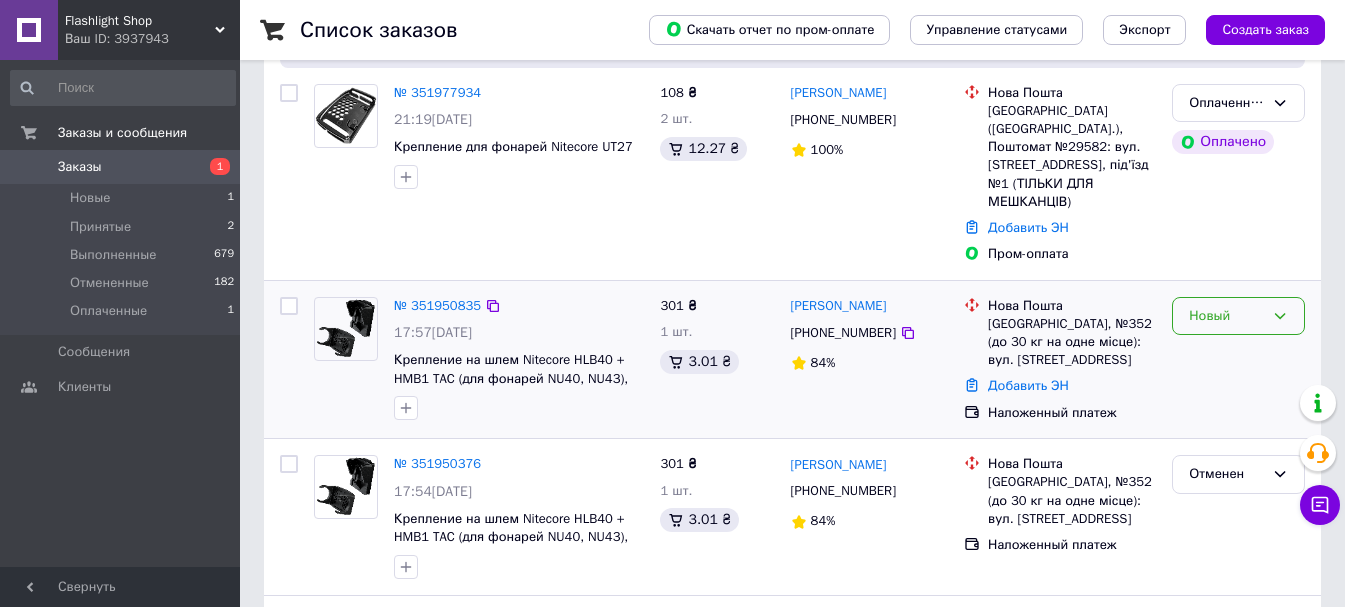 click on "Новый" at bounding box center [1238, 316] 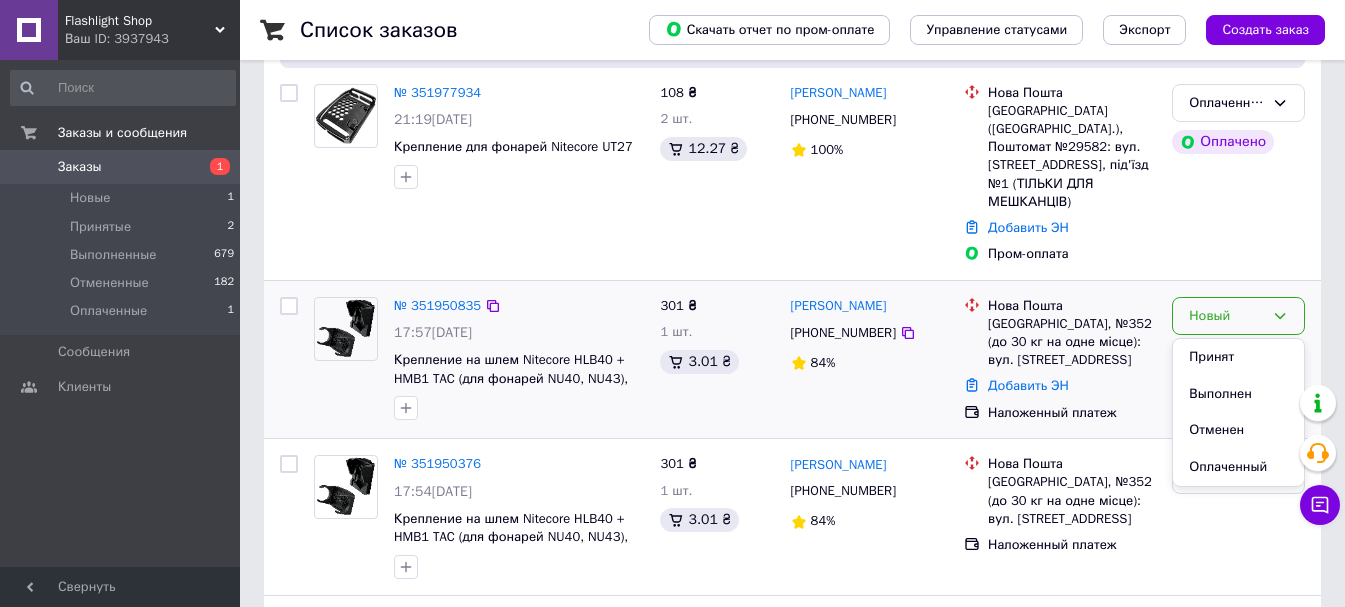 click on "Принят" at bounding box center (1238, 357) 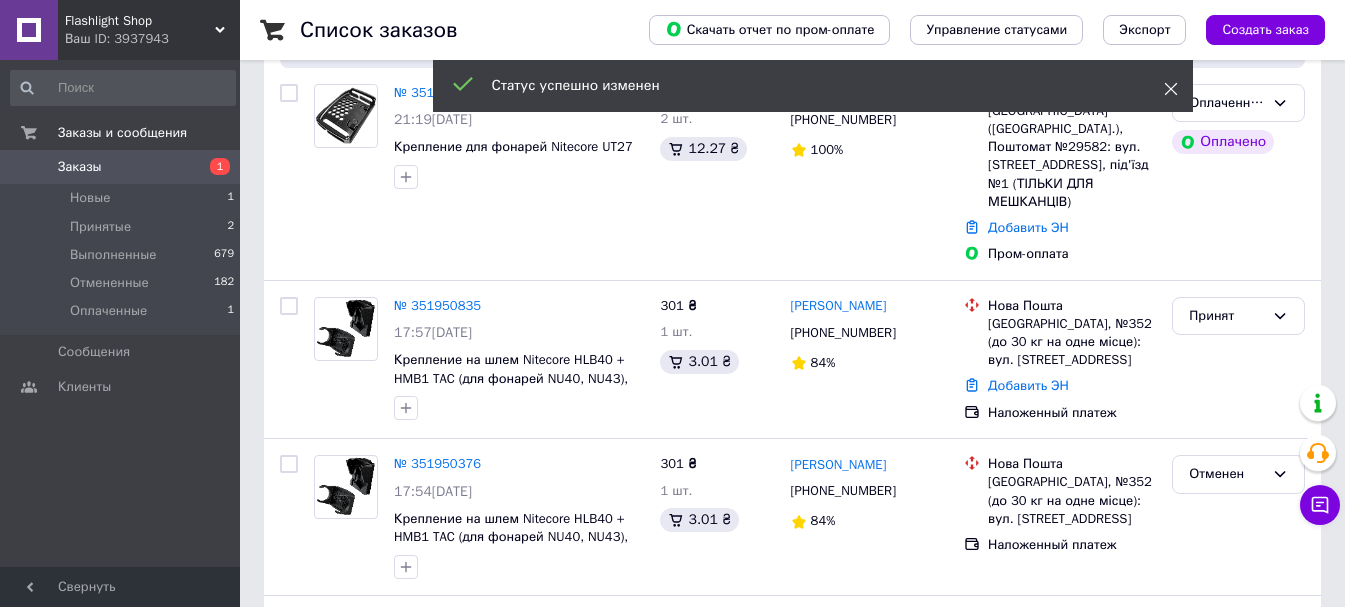 click 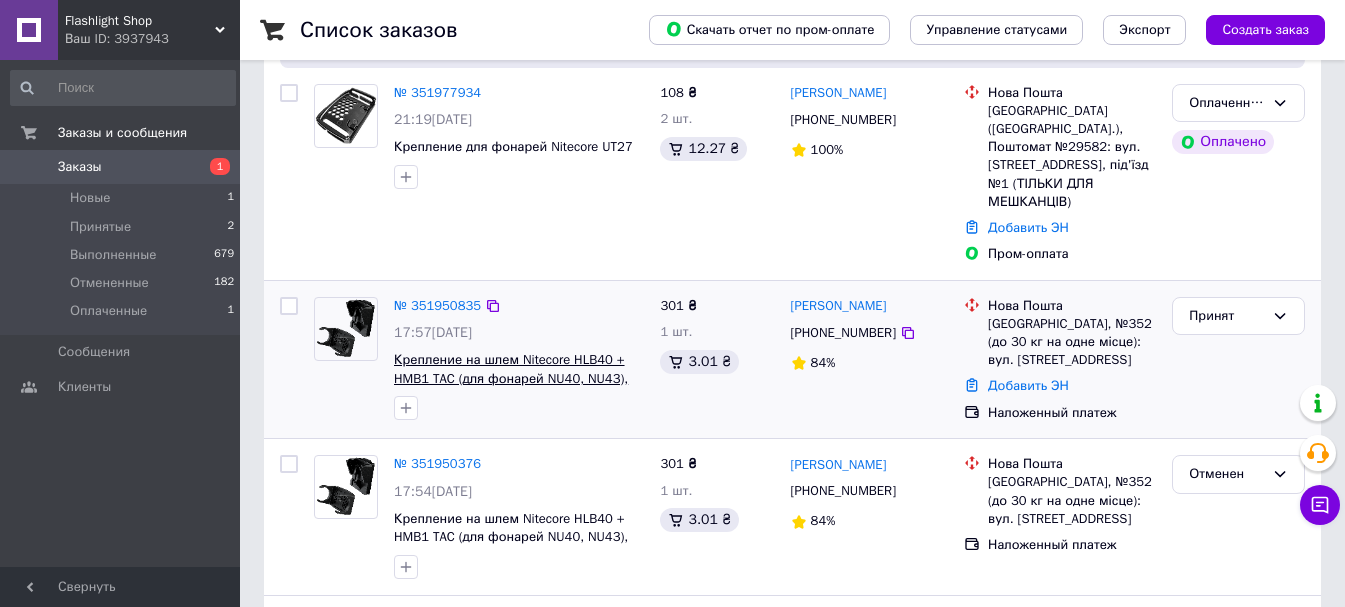 click on "Крепление на шлем Nitecore HLB40 + HMB1 TAC (для фонарей NU40, NU43), комплект" at bounding box center (511, 378) 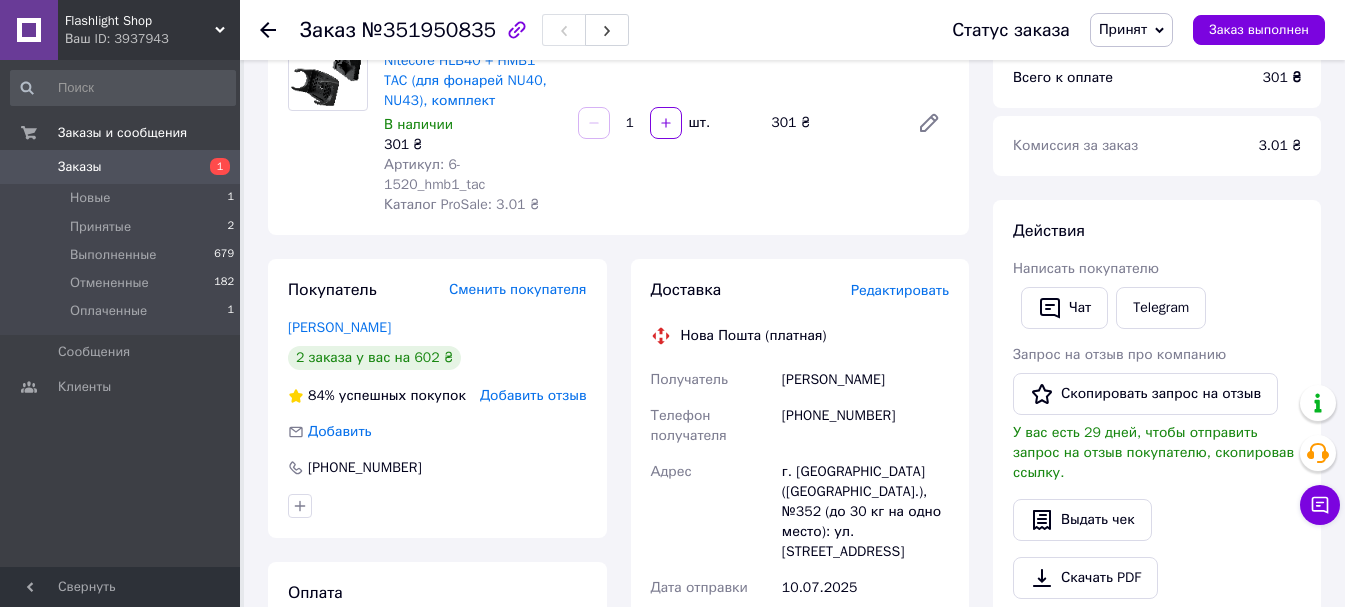 scroll, scrollTop: 0, scrollLeft: 0, axis: both 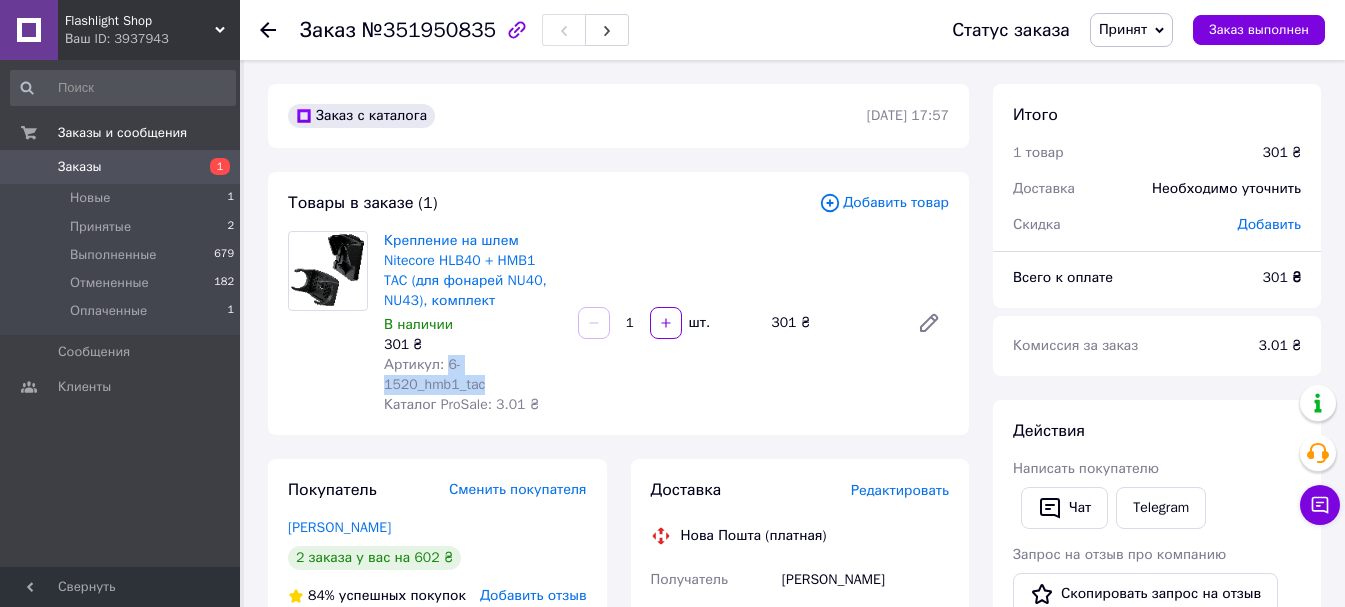 drag, startPoint x: 578, startPoint y: 365, endPoint x: 446, endPoint y: 362, distance: 132.03409 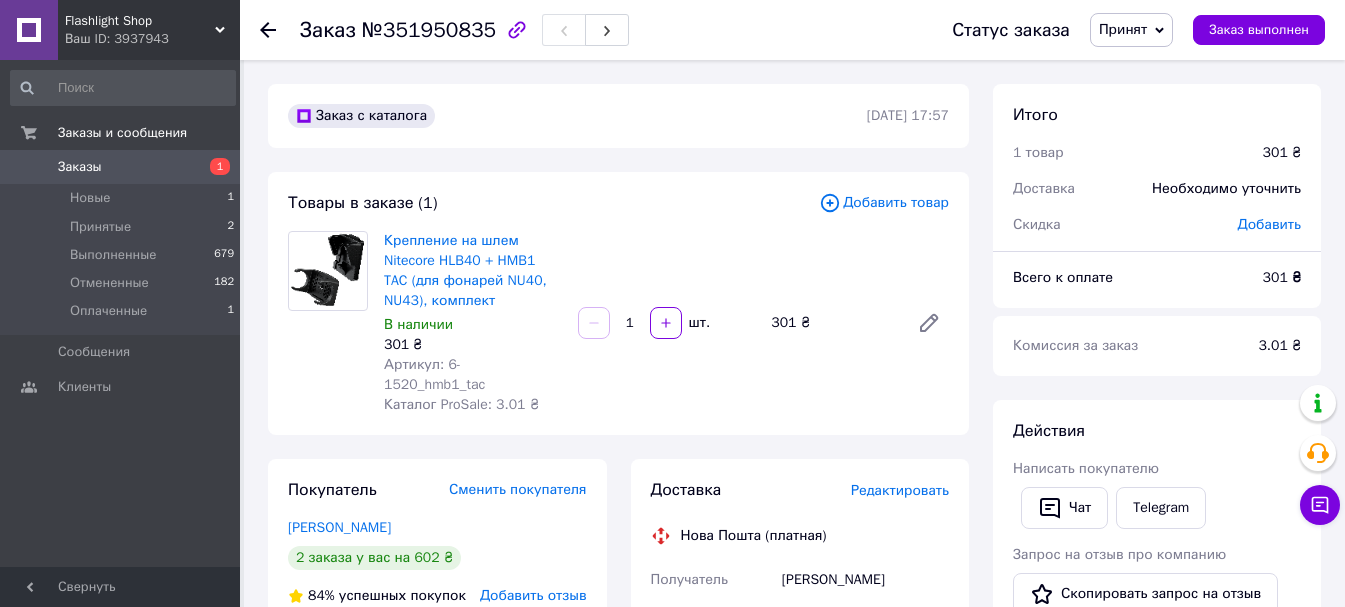 click 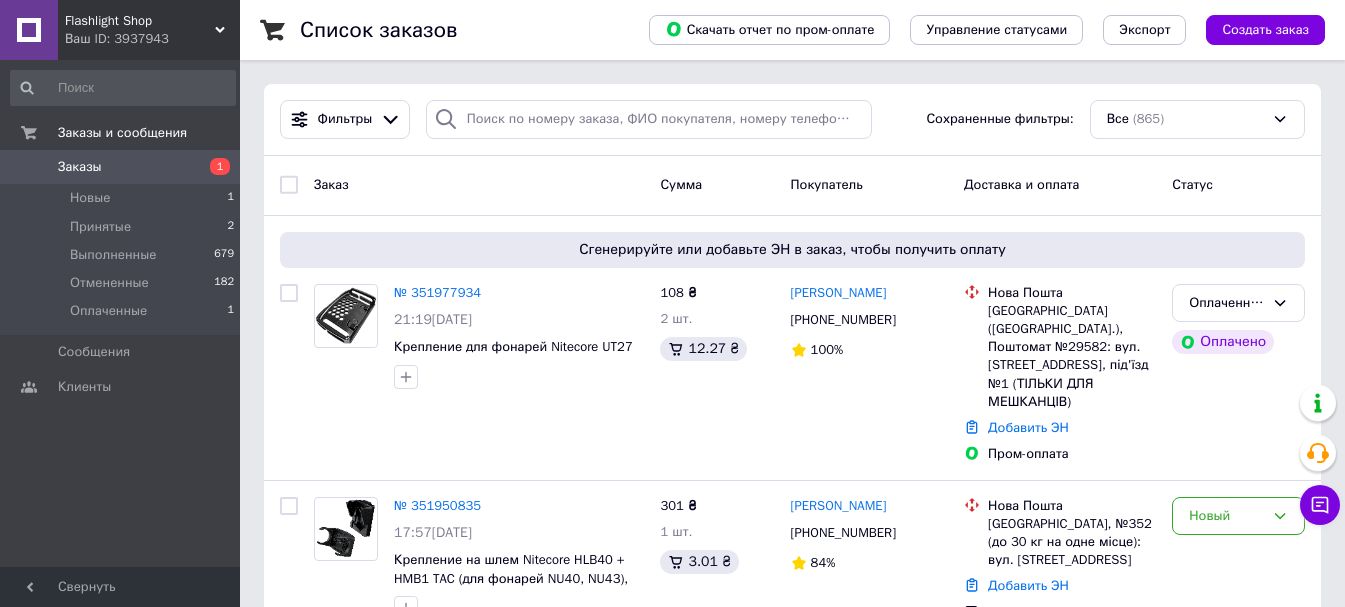 scroll, scrollTop: 200, scrollLeft: 0, axis: vertical 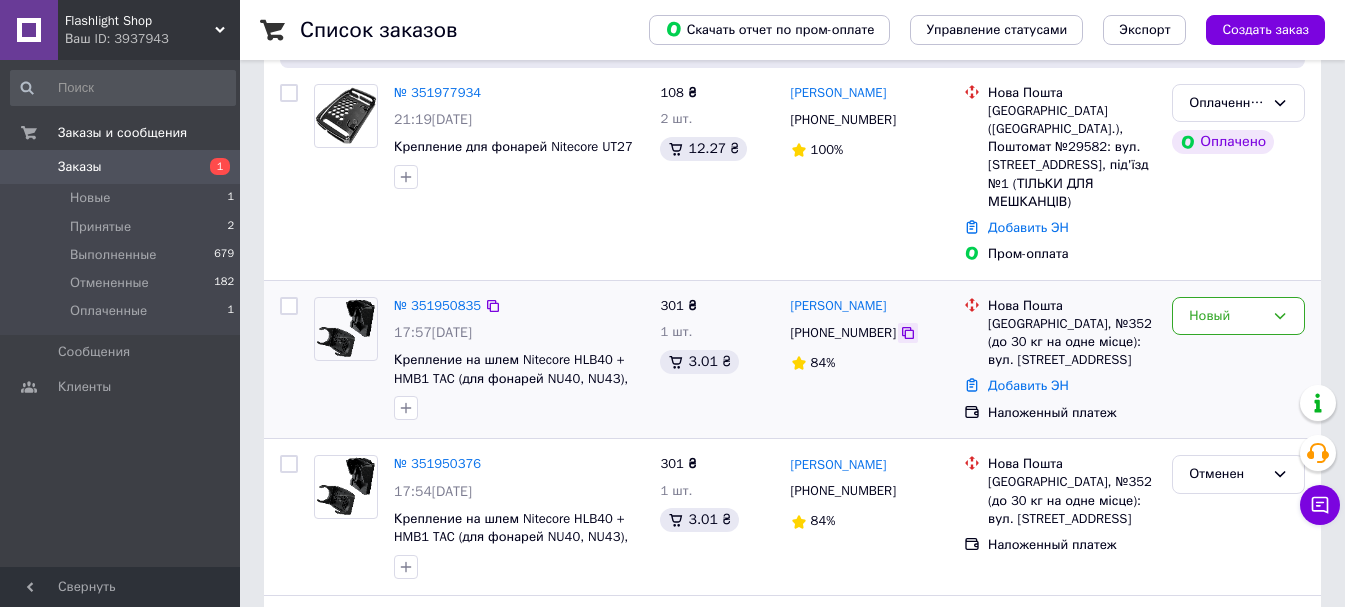 click 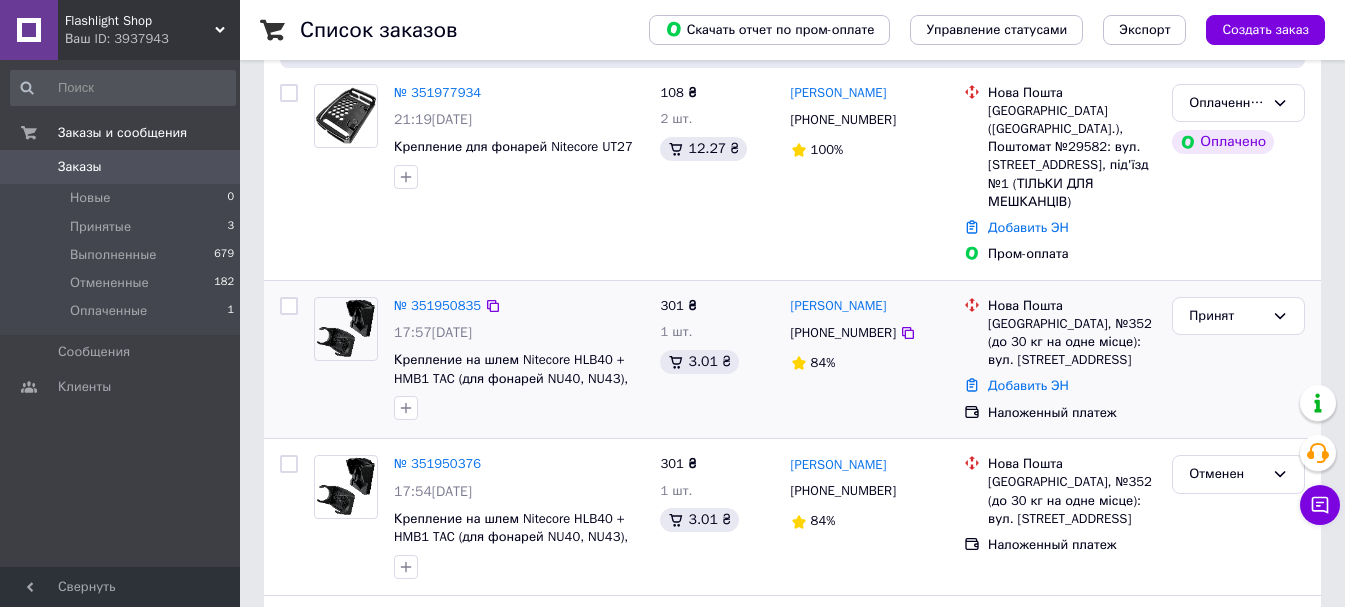 scroll, scrollTop: 300, scrollLeft: 0, axis: vertical 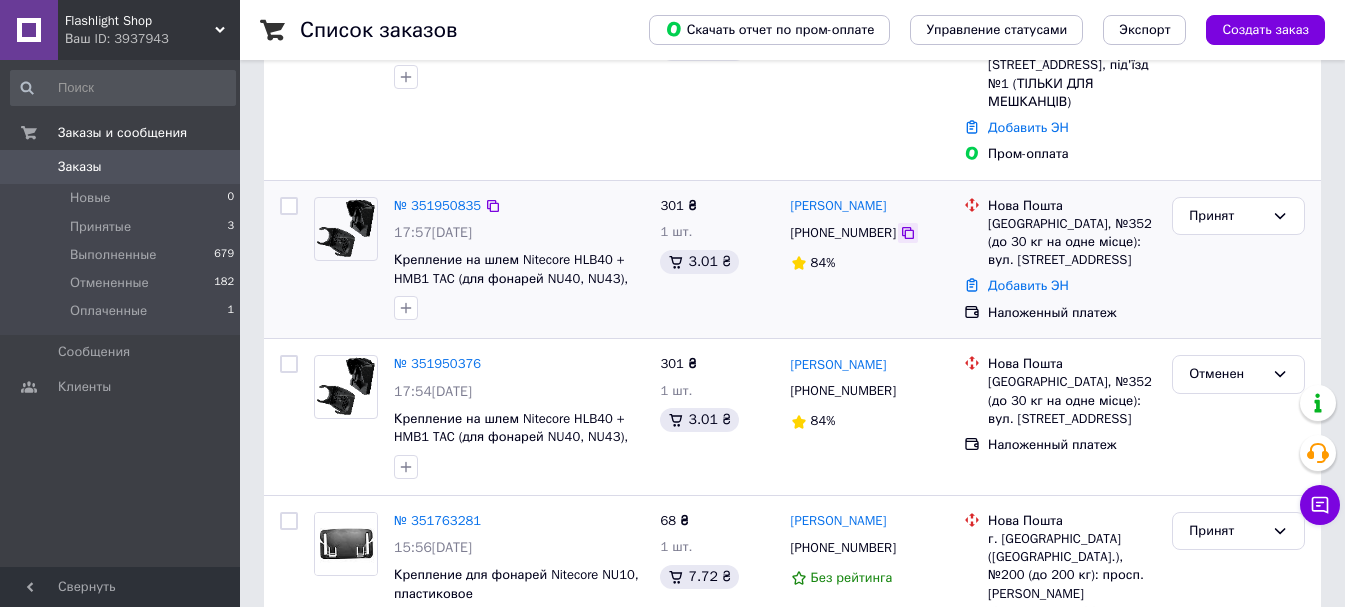 click 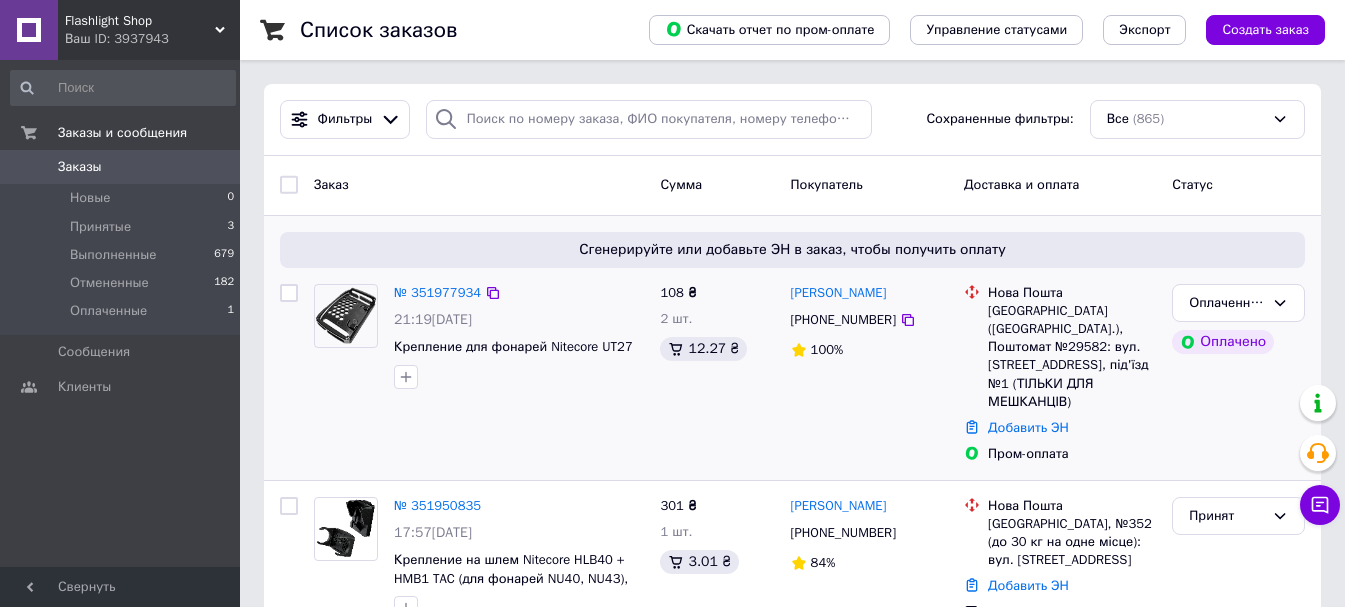 scroll, scrollTop: 100, scrollLeft: 0, axis: vertical 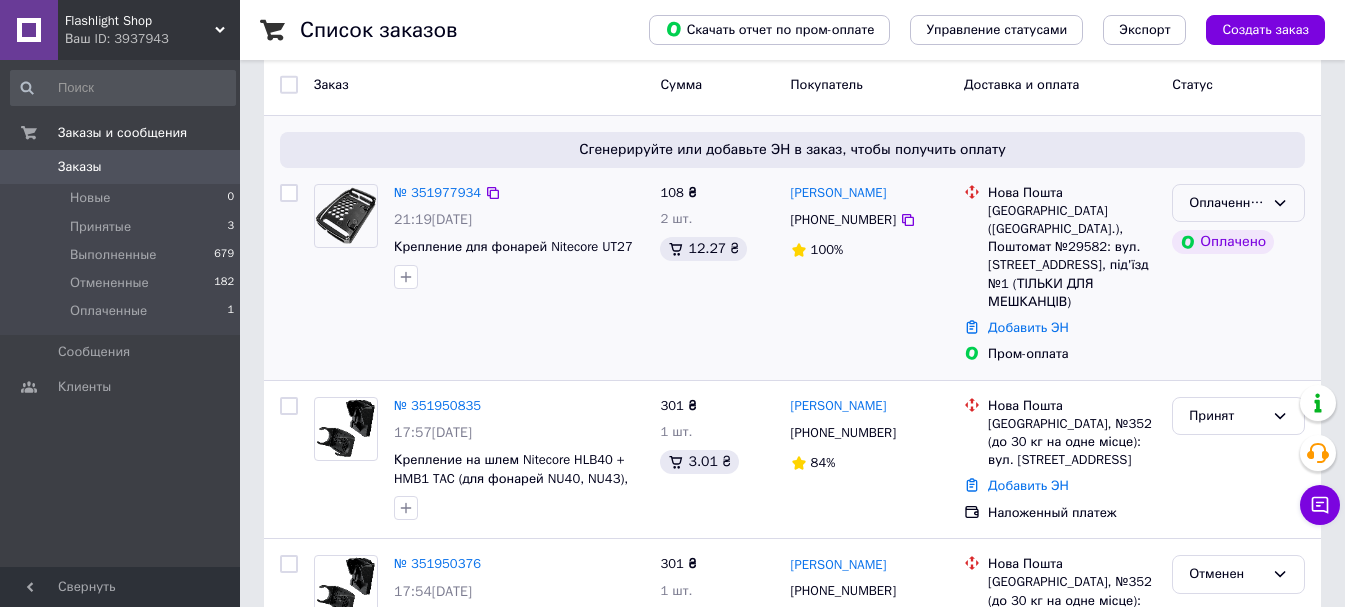 click on "Оплаченный" at bounding box center [1226, 203] 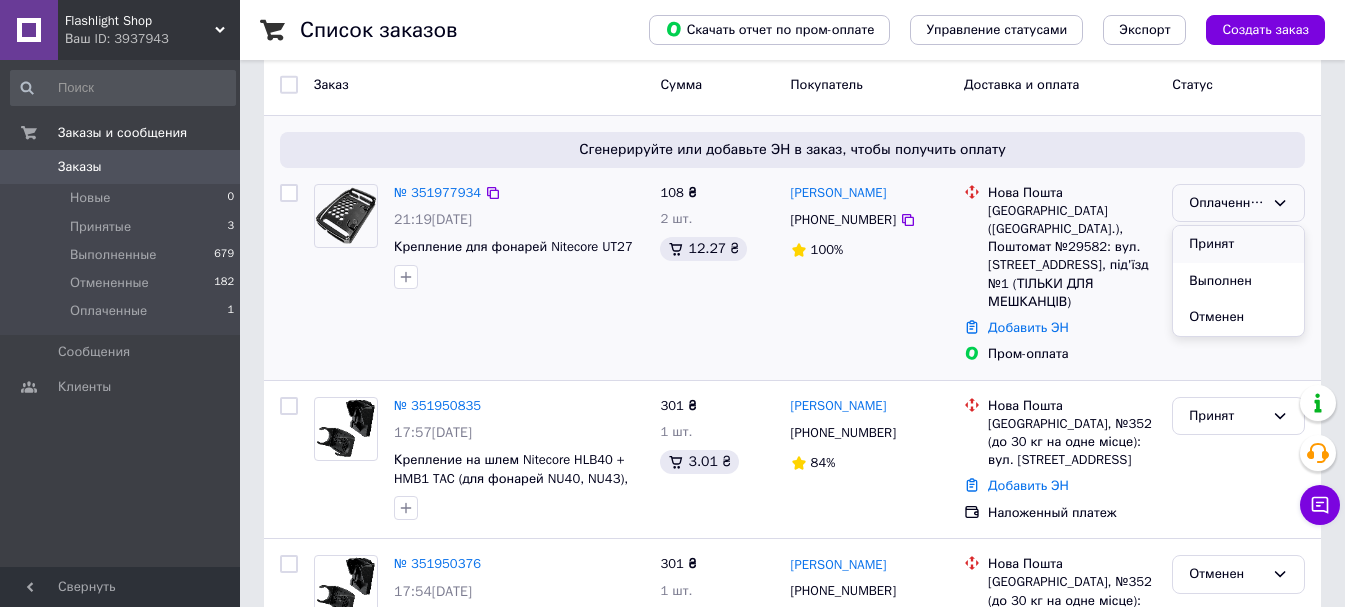 click on "Принят" at bounding box center (1238, 244) 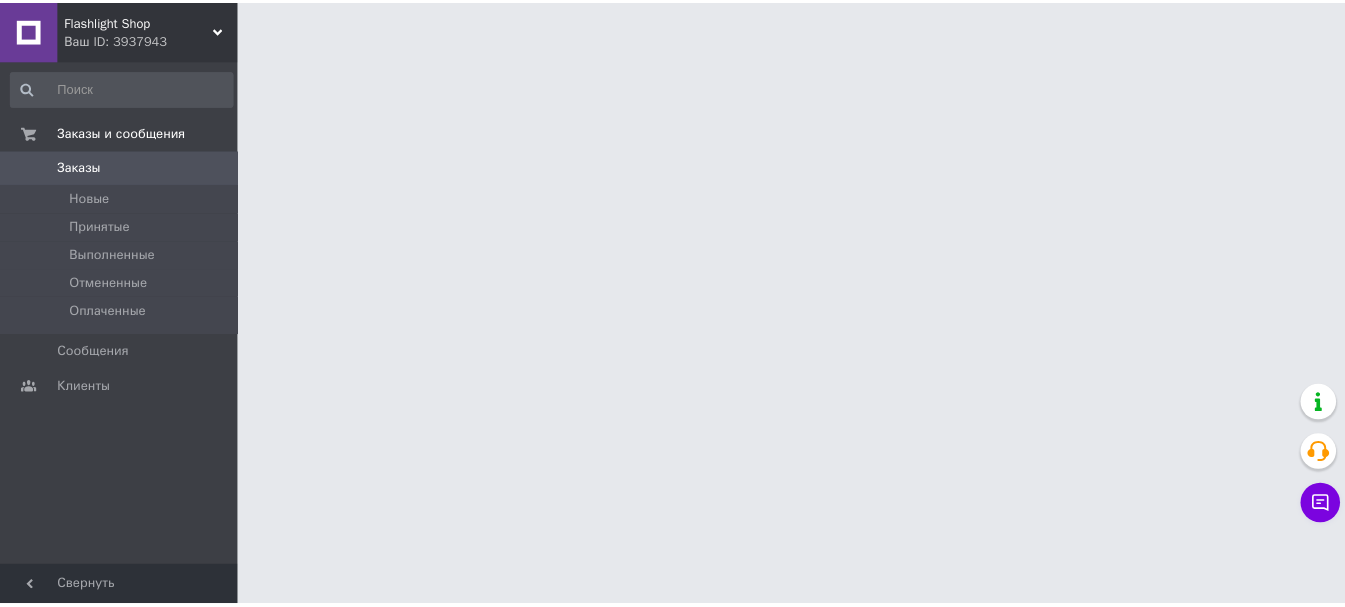 scroll, scrollTop: 0, scrollLeft: 0, axis: both 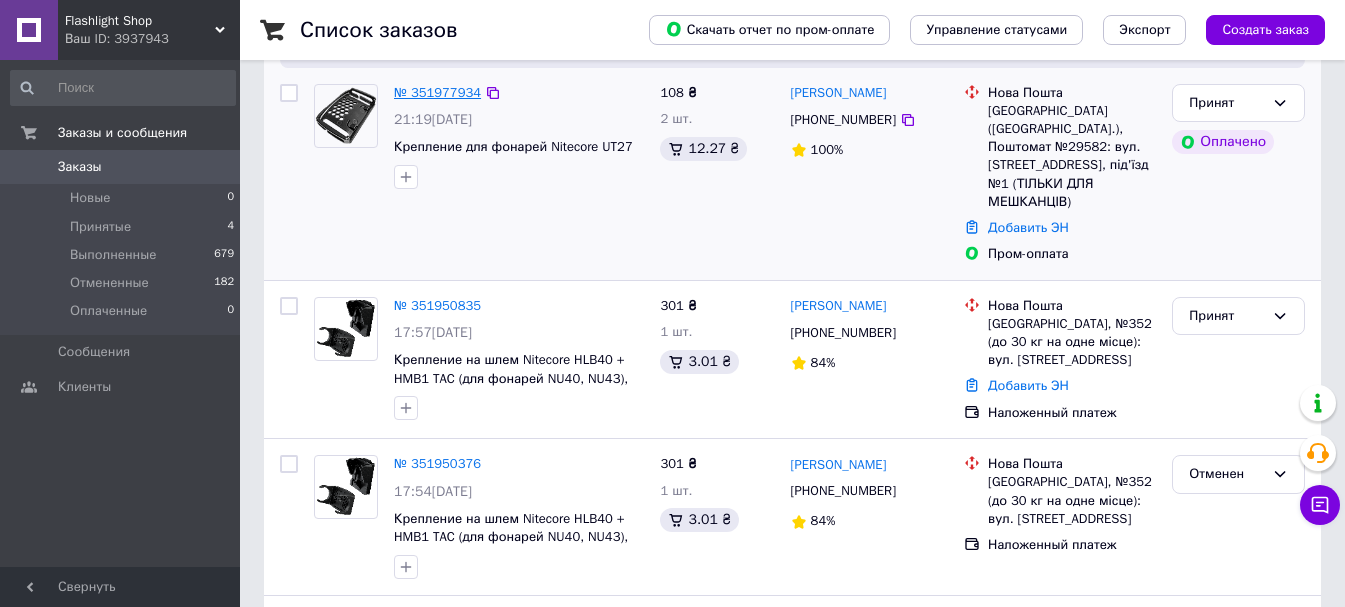 click on "№ 351977934" at bounding box center [437, 92] 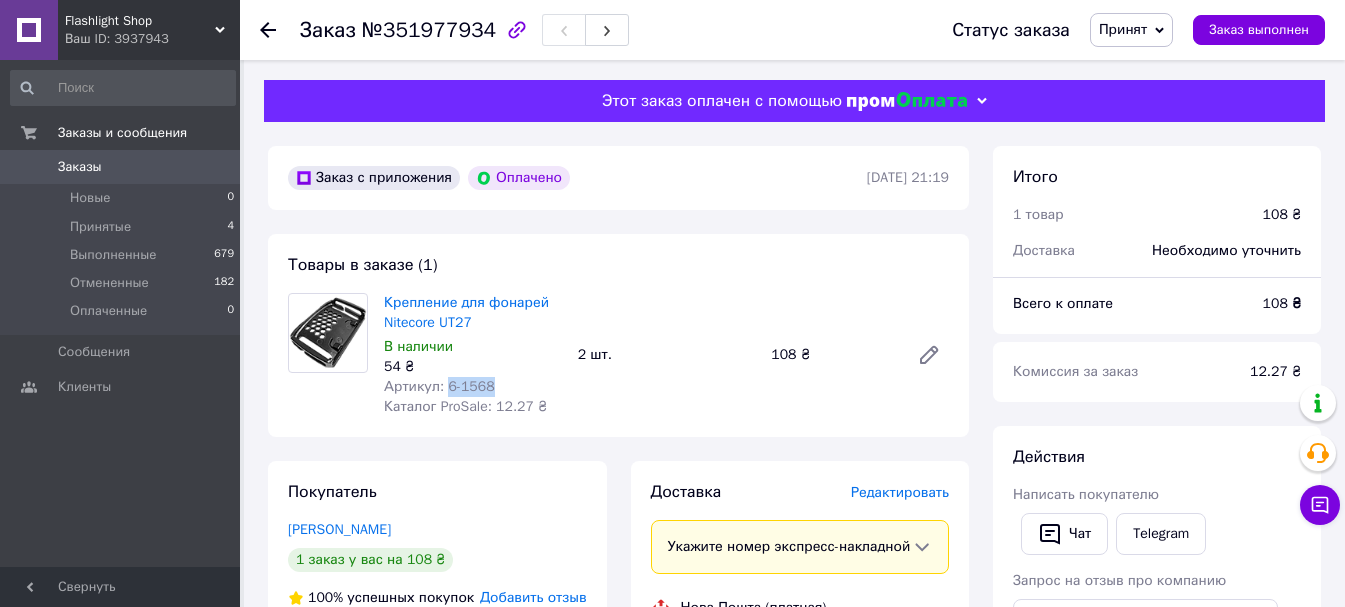 drag, startPoint x: 521, startPoint y: 386, endPoint x: 444, endPoint y: 393, distance: 77.31753 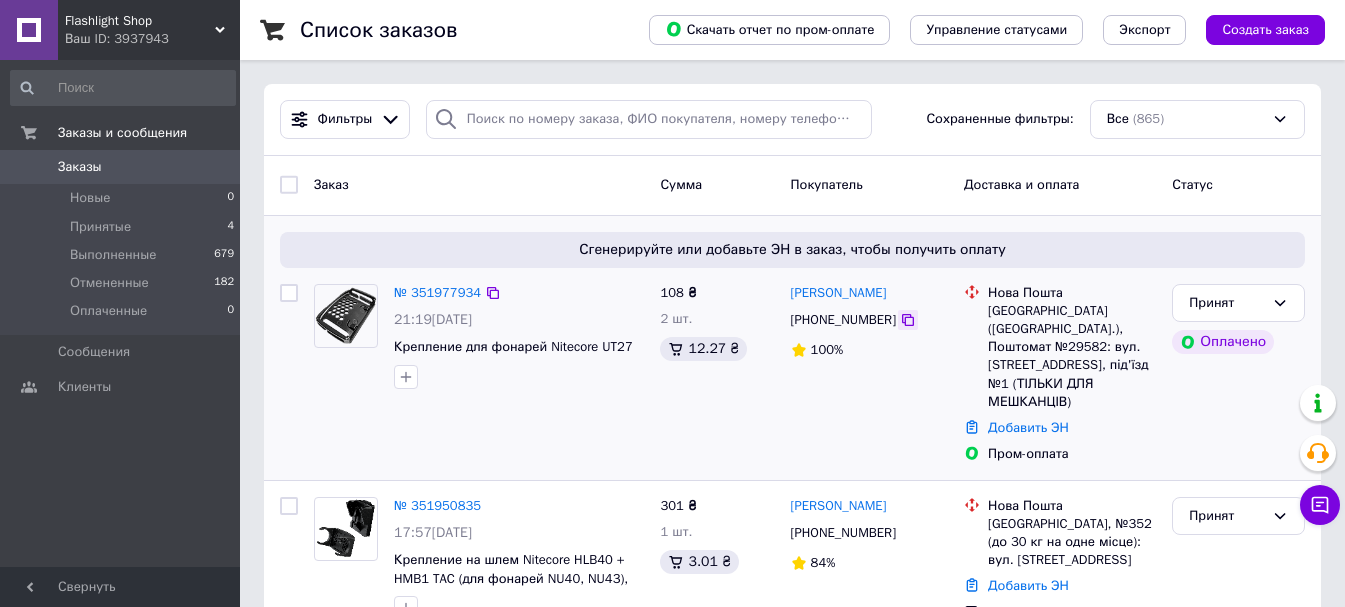 click 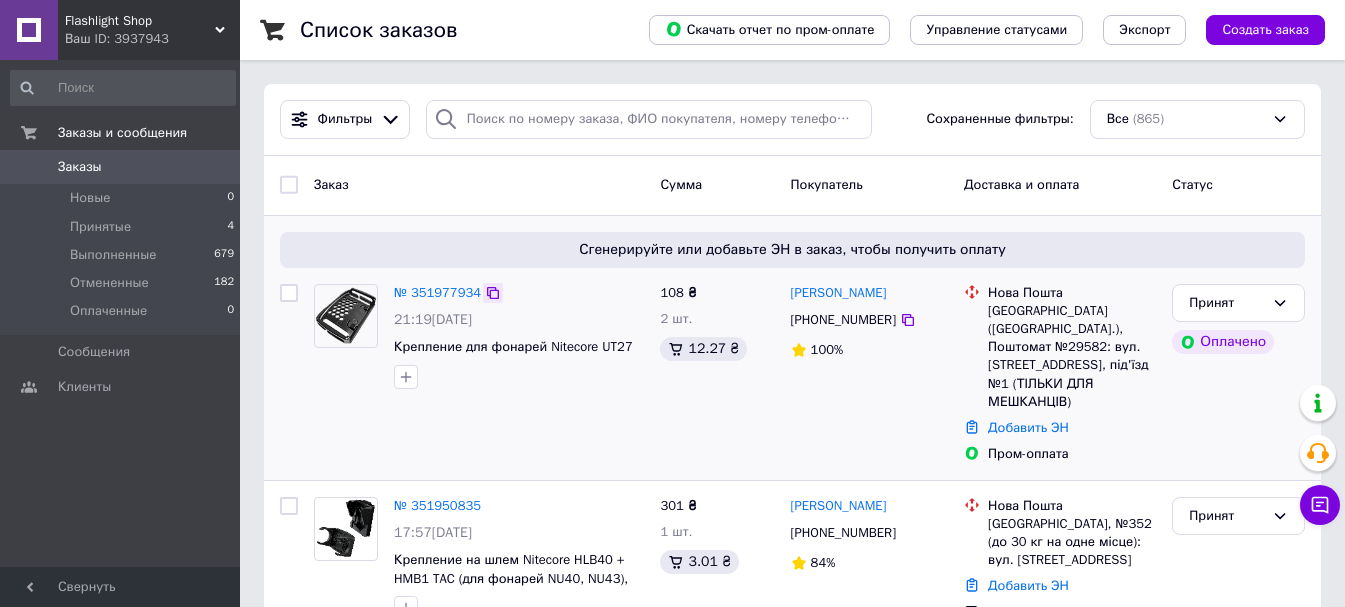 click 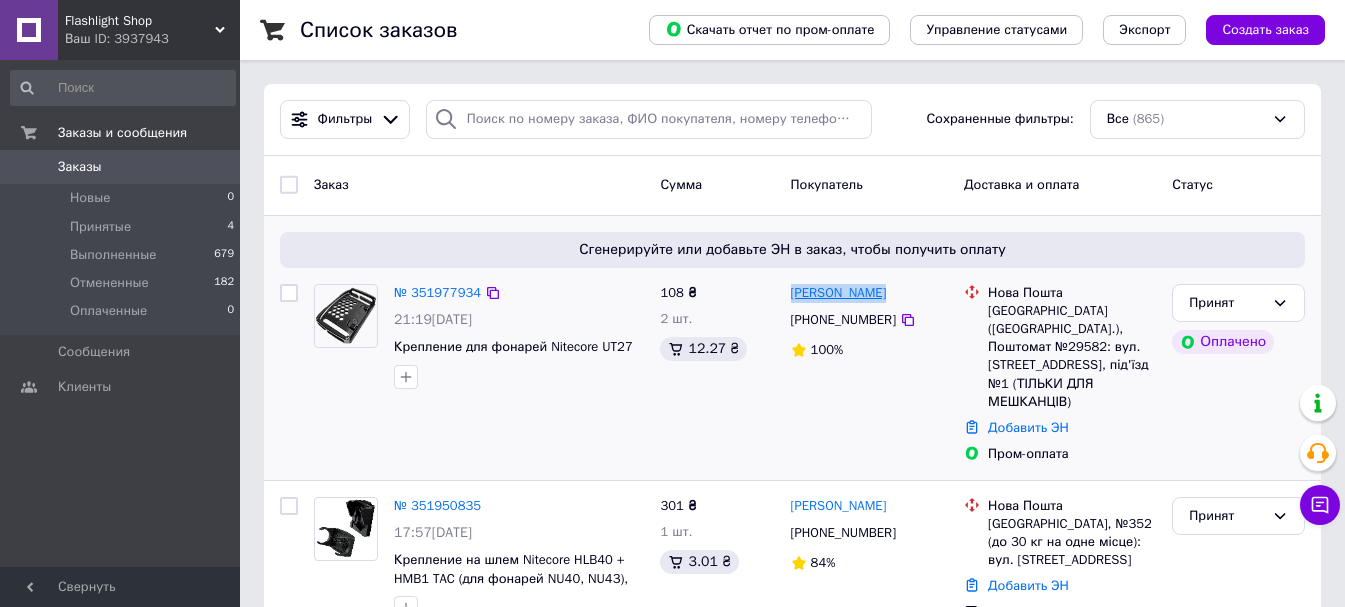 drag, startPoint x: 915, startPoint y: 292, endPoint x: 791, endPoint y: 294, distance: 124.01613 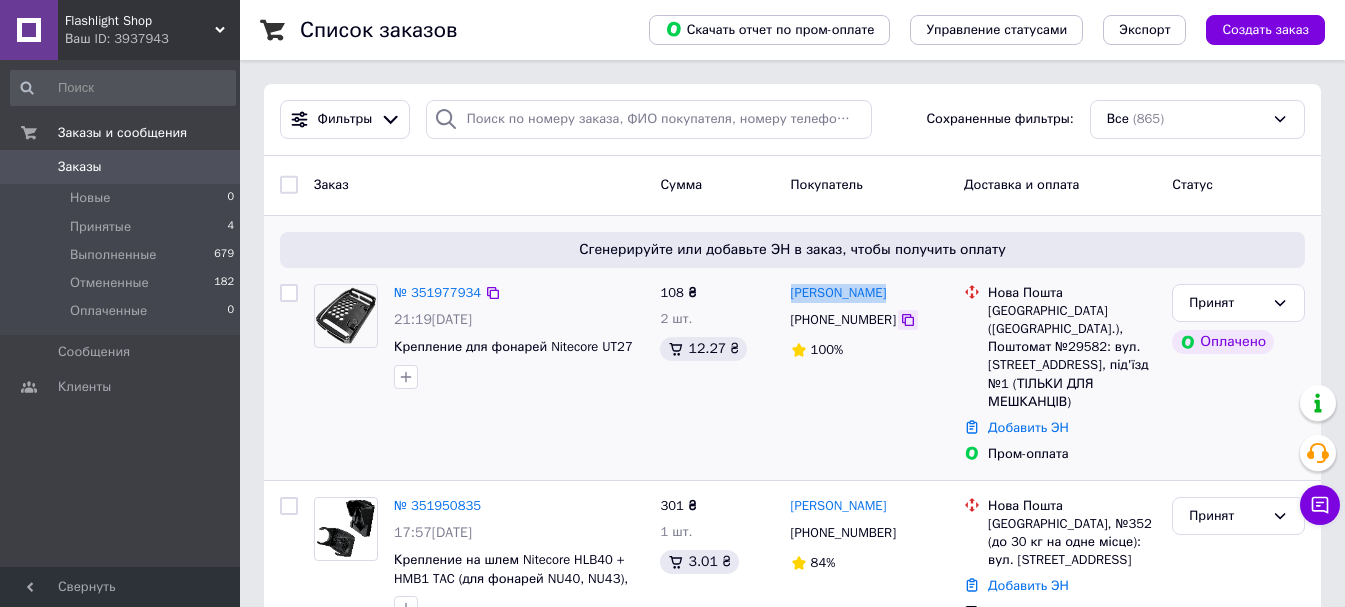 click 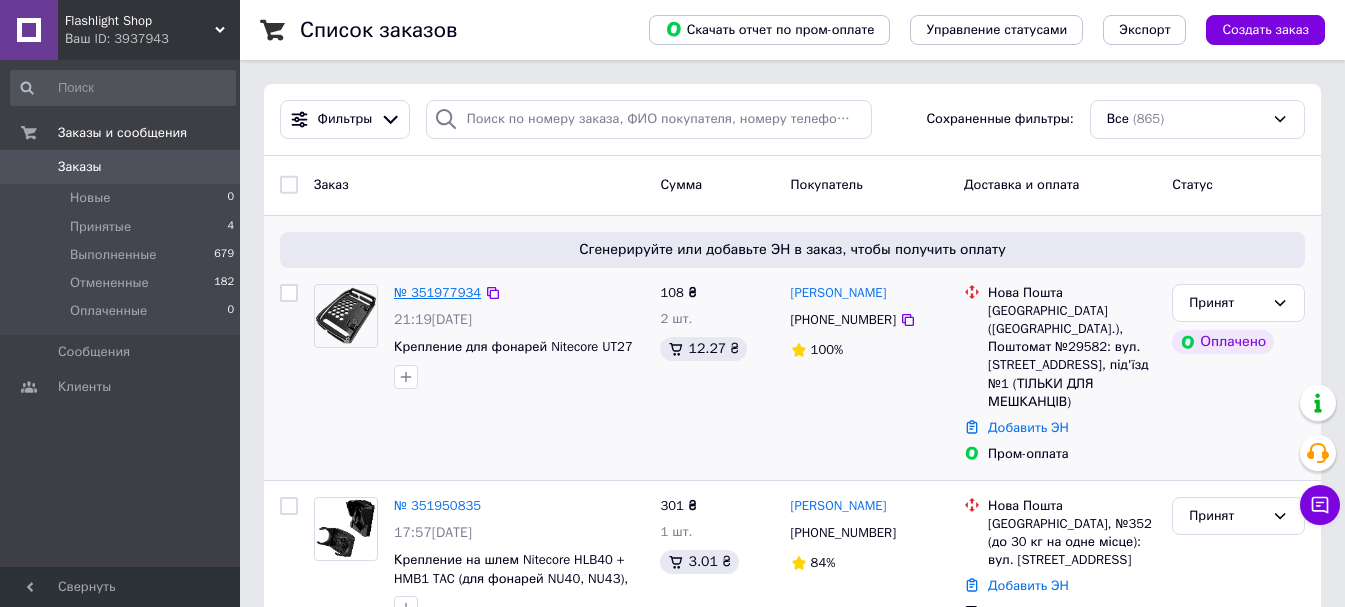 click on "№ 351977934" at bounding box center (437, 292) 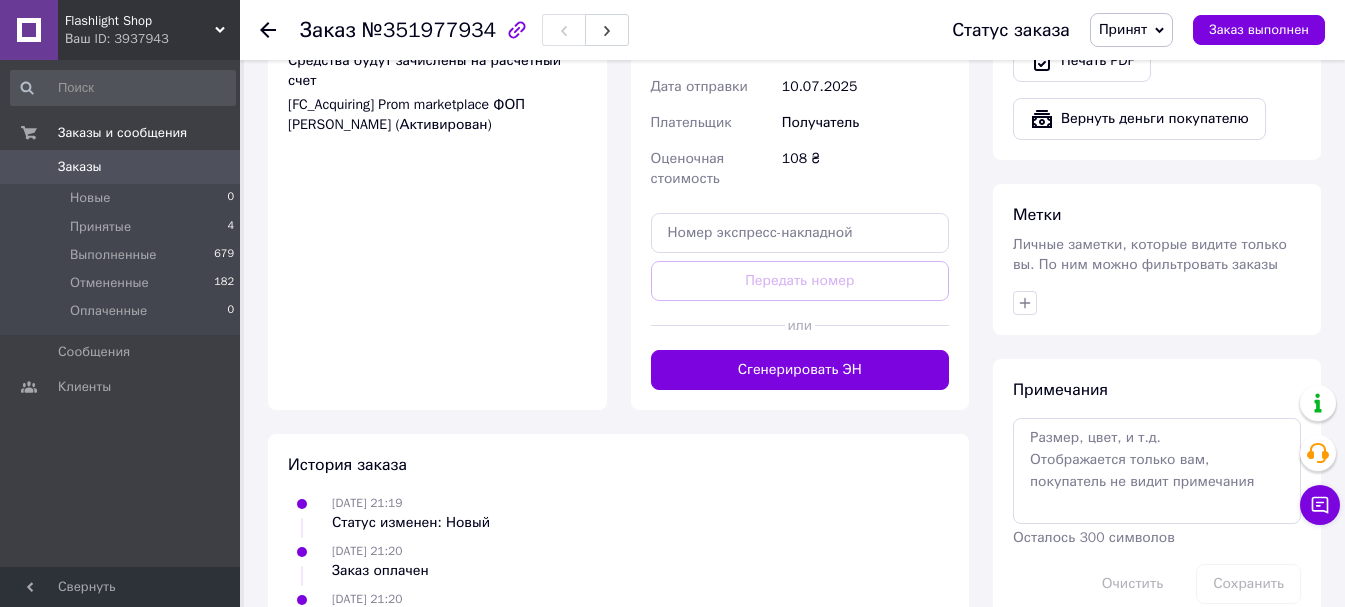 scroll, scrollTop: 907, scrollLeft: 0, axis: vertical 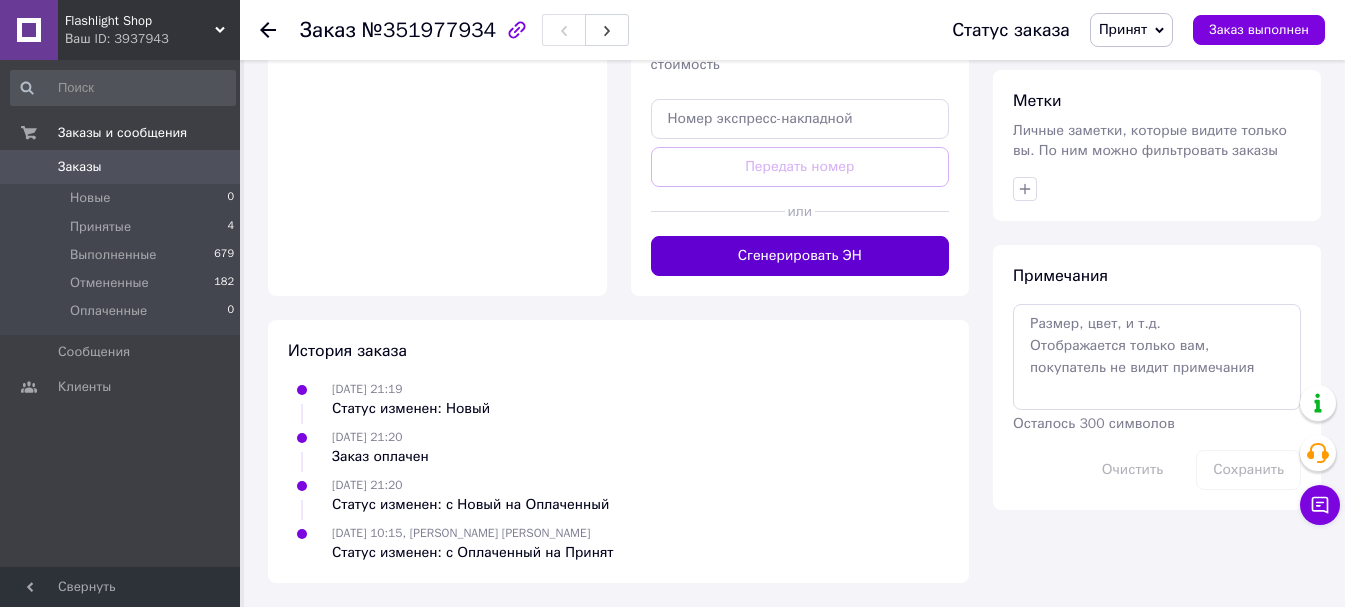 click on "Сгенерировать ЭН" at bounding box center (800, 256) 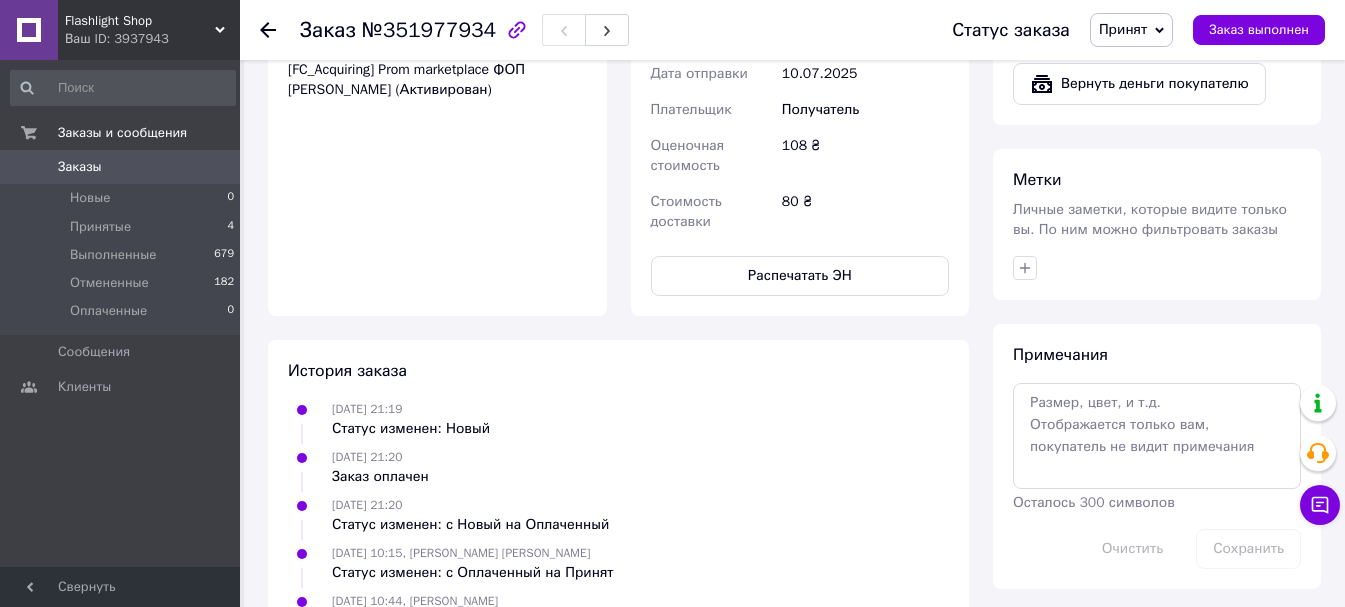 scroll, scrollTop: 876, scrollLeft: 0, axis: vertical 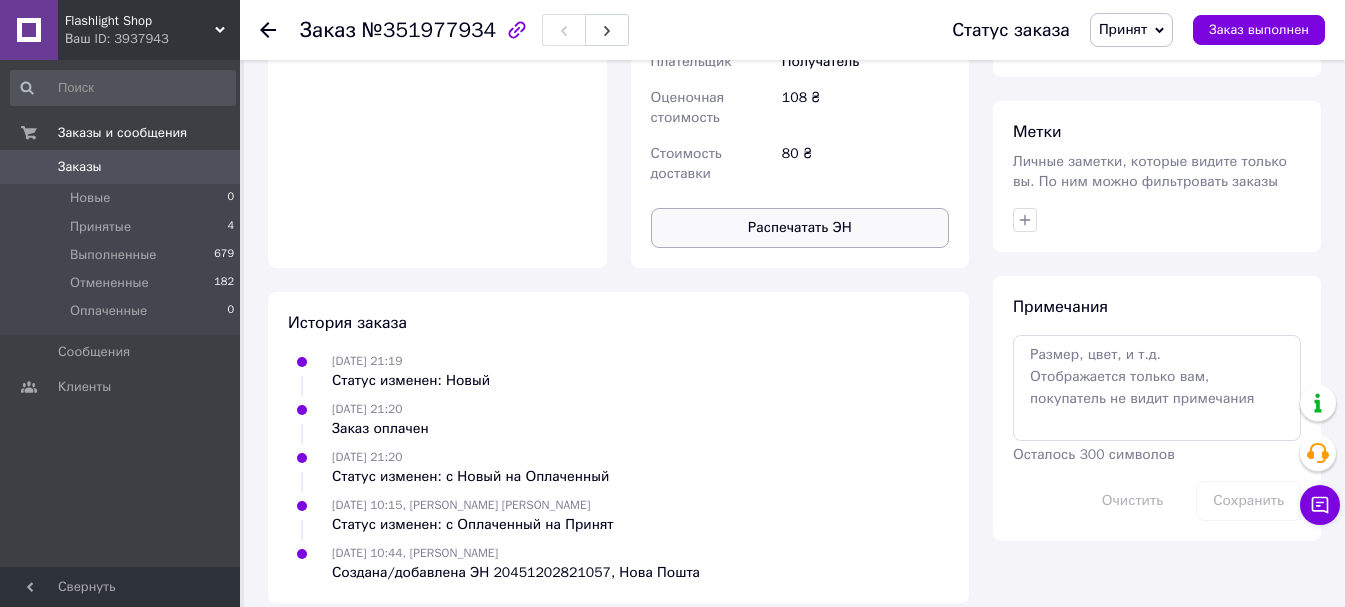 click on "Распечатать ЭН" at bounding box center (800, 228) 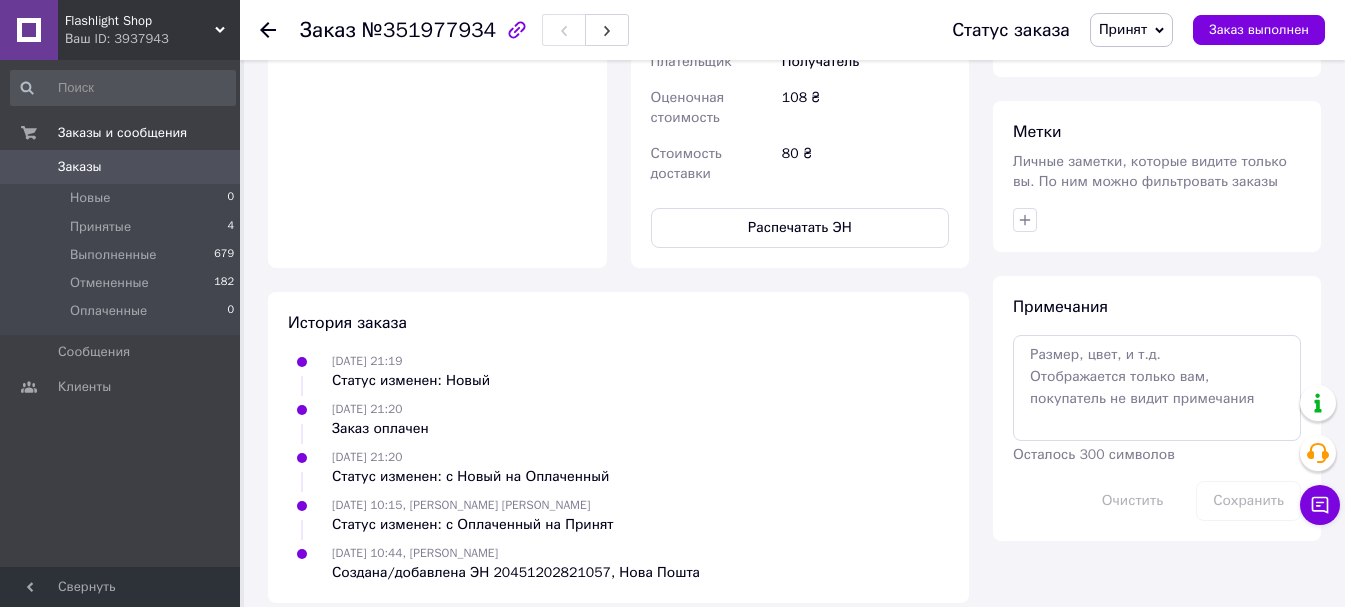 click 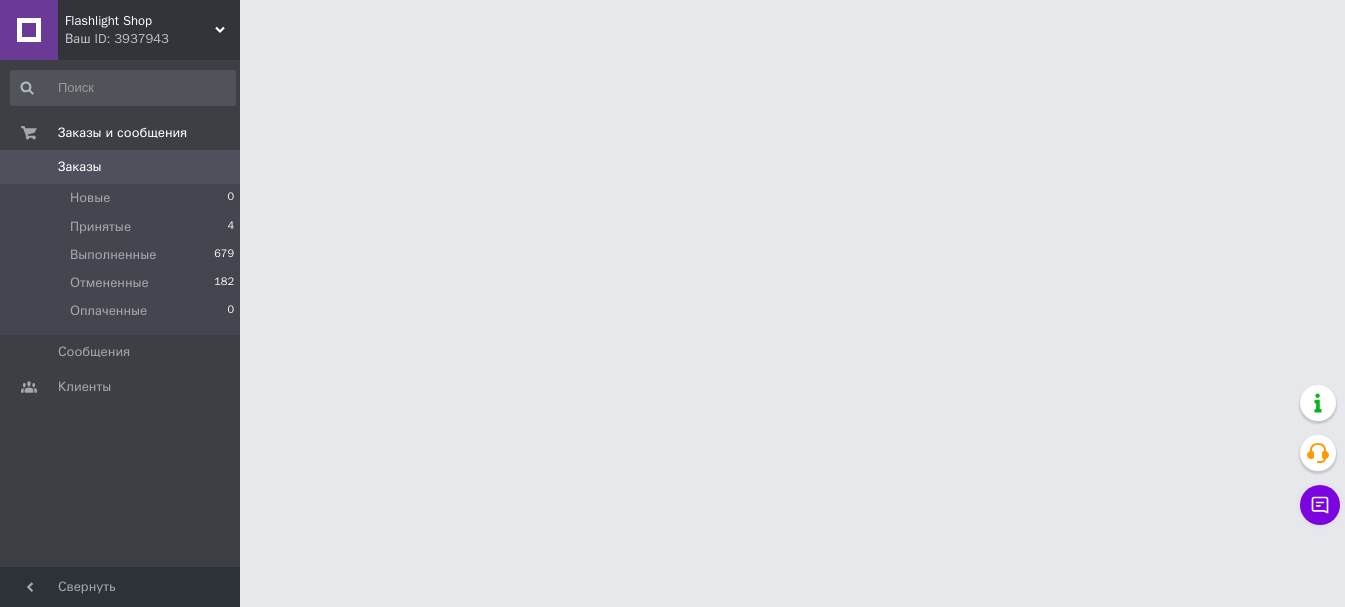scroll, scrollTop: 0, scrollLeft: 0, axis: both 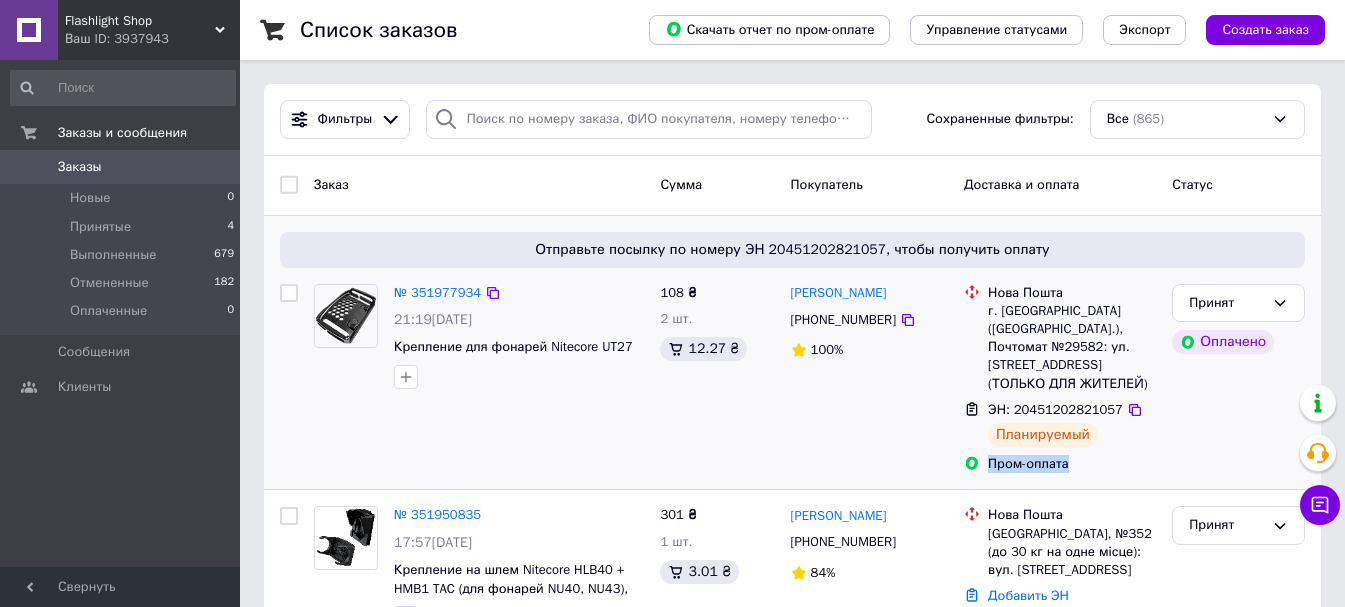 drag, startPoint x: 1087, startPoint y: 465, endPoint x: 990, endPoint y: 468, distance: 97.04638 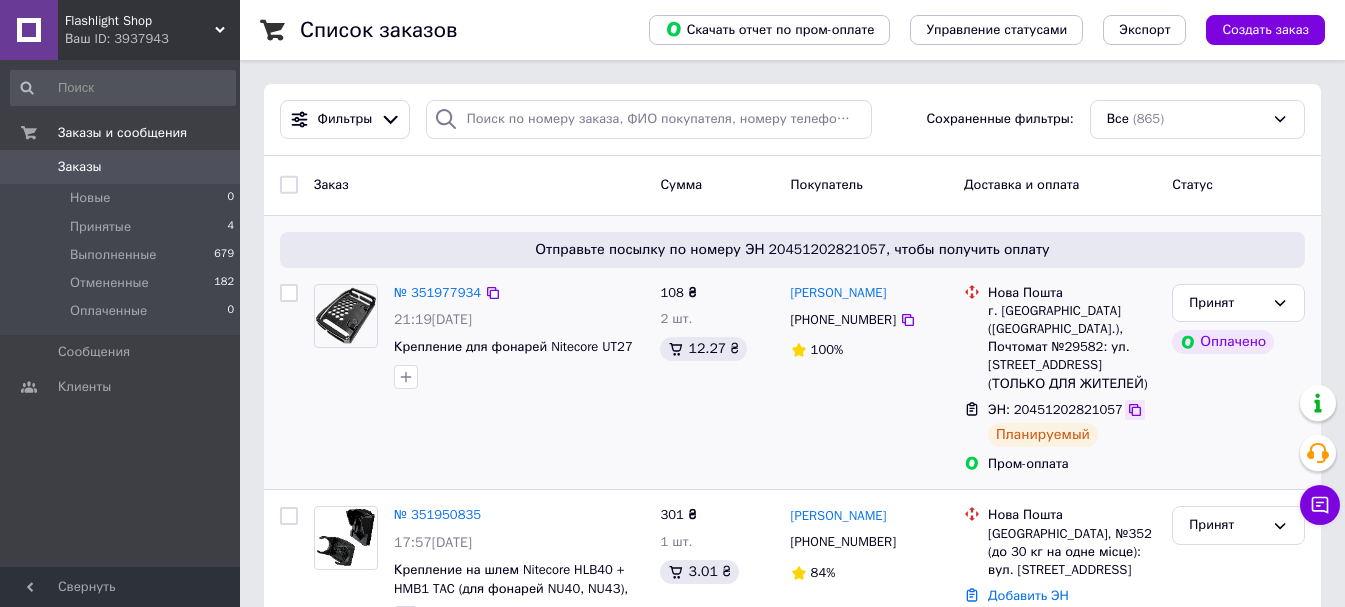 click 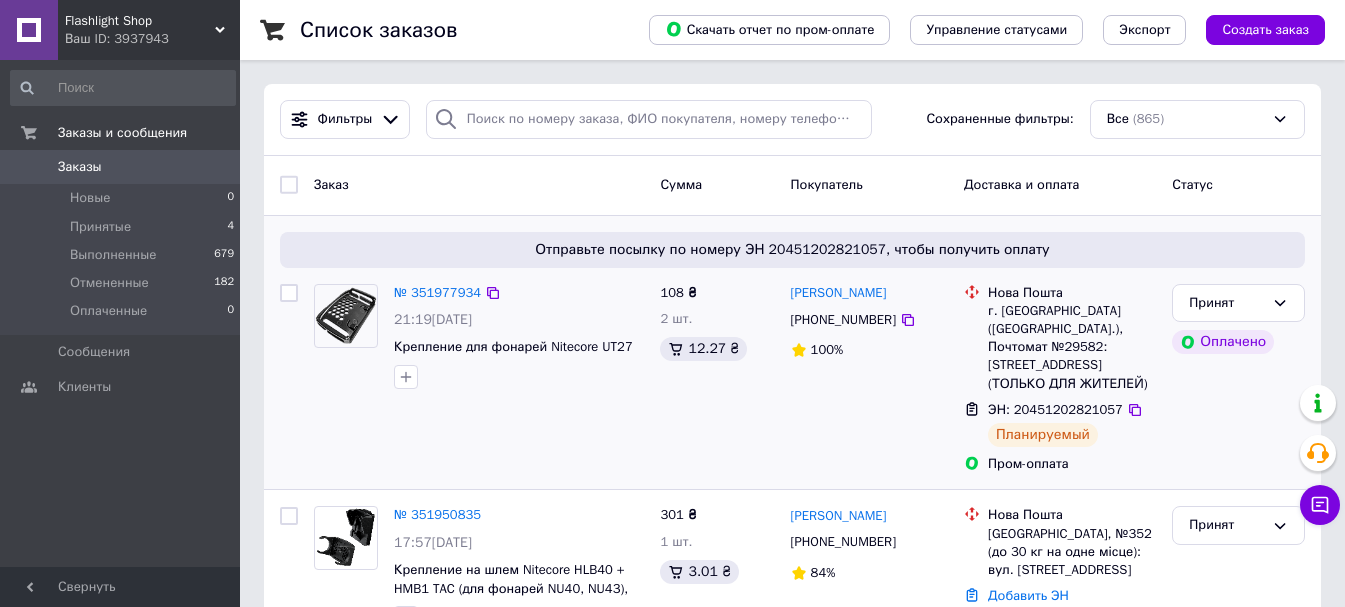 scroll, scrollTop: 100, scrollLeft: 0, axis: vertical 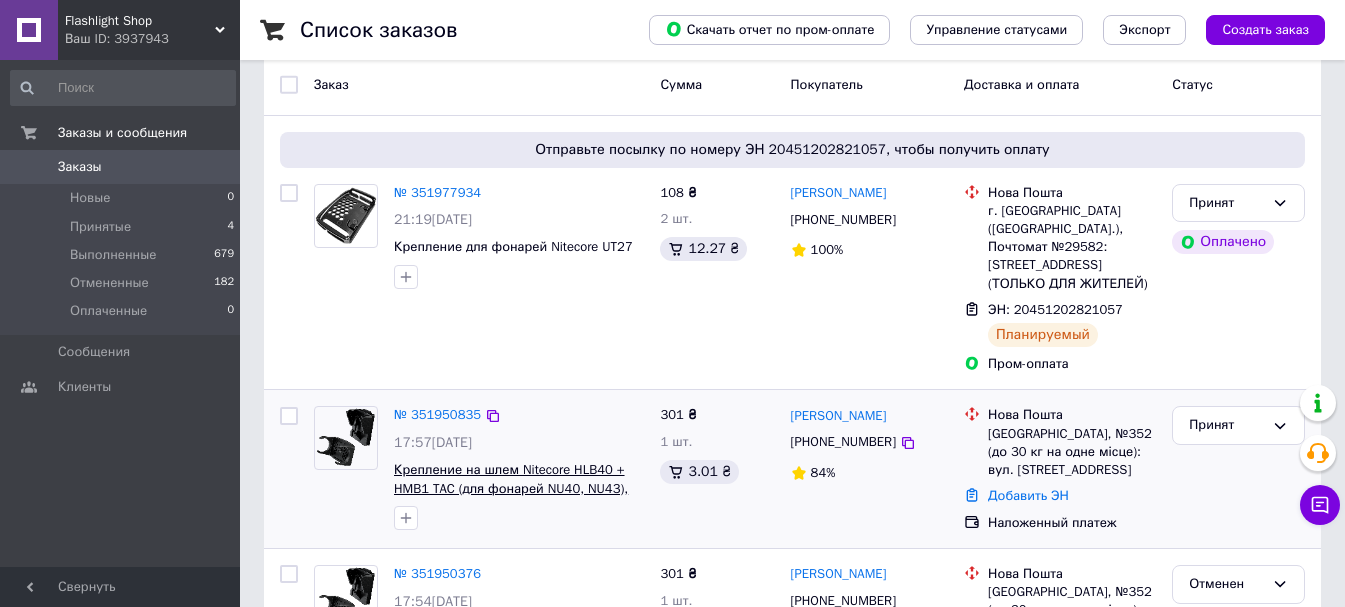 click on "Крепление на шлем Nitecore HLB40 + HMB1 TAC (для фонарей NU40, NU43), комплект" at bounding box center (511, 488) 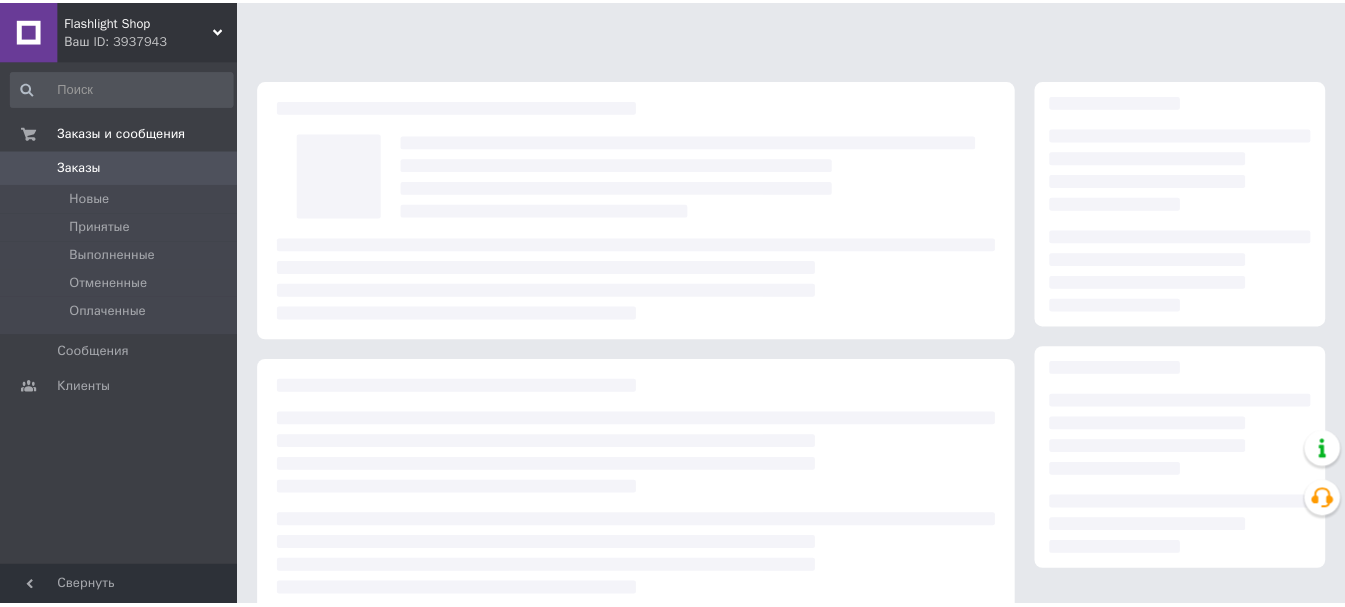 scroll, scrollTop: 0, scrollLeft: 0, axis: both 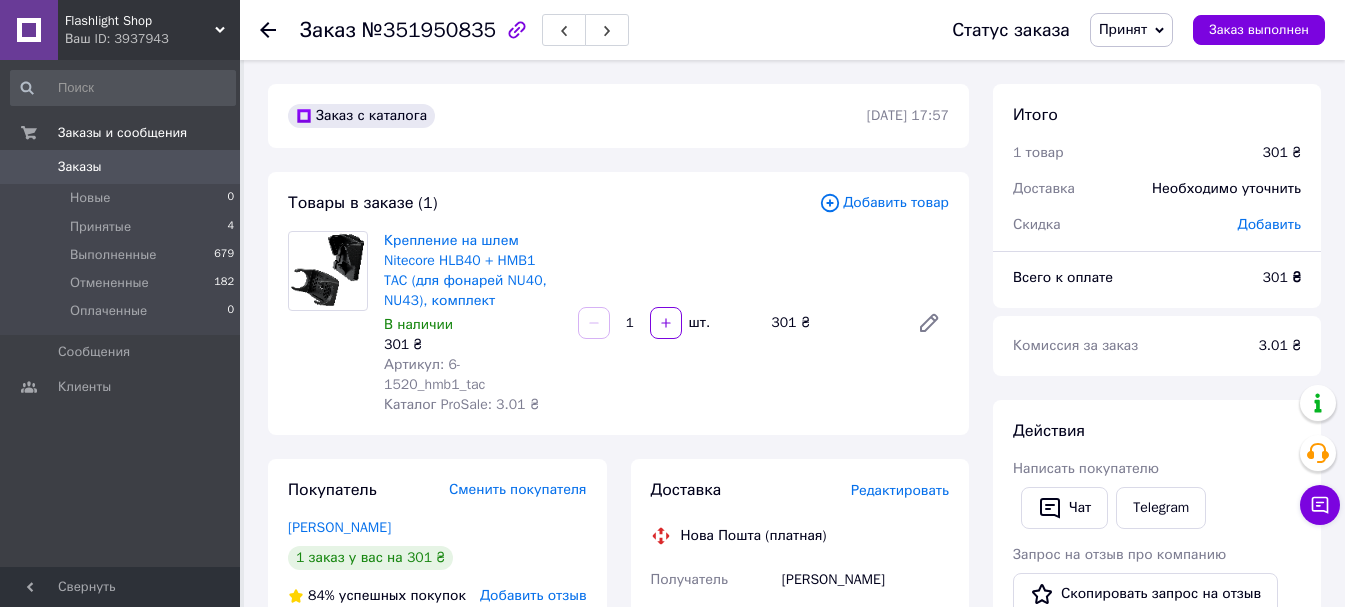 click on "Крепление на шлем Nitecore HLB40 + HMB1 TAC (для фонарей NU40, NU43), комплект В наличии 301 ₴ Артикул: 6-1520_hmb1_tac Каталог ProSale: 3.01 ₴" at bounding box center [473, 323] 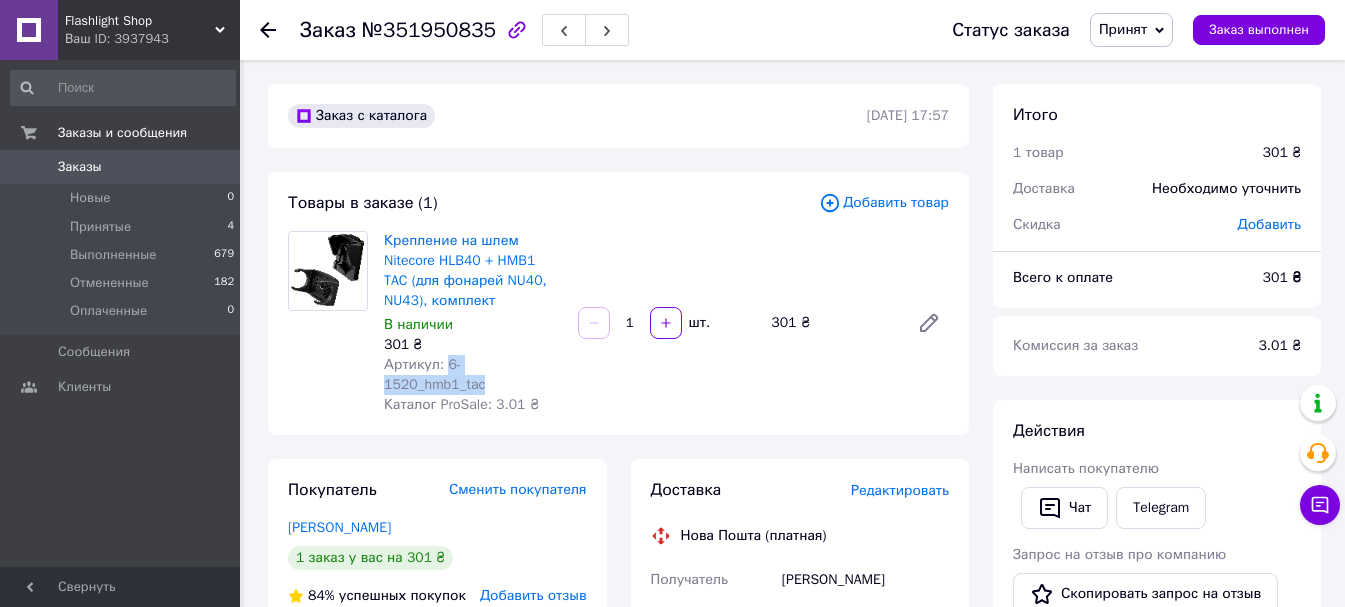 drag, startPoint x: 569, startPoint y: 362, endPoint x: 445, endPoint y: 365, distance: 124.036285 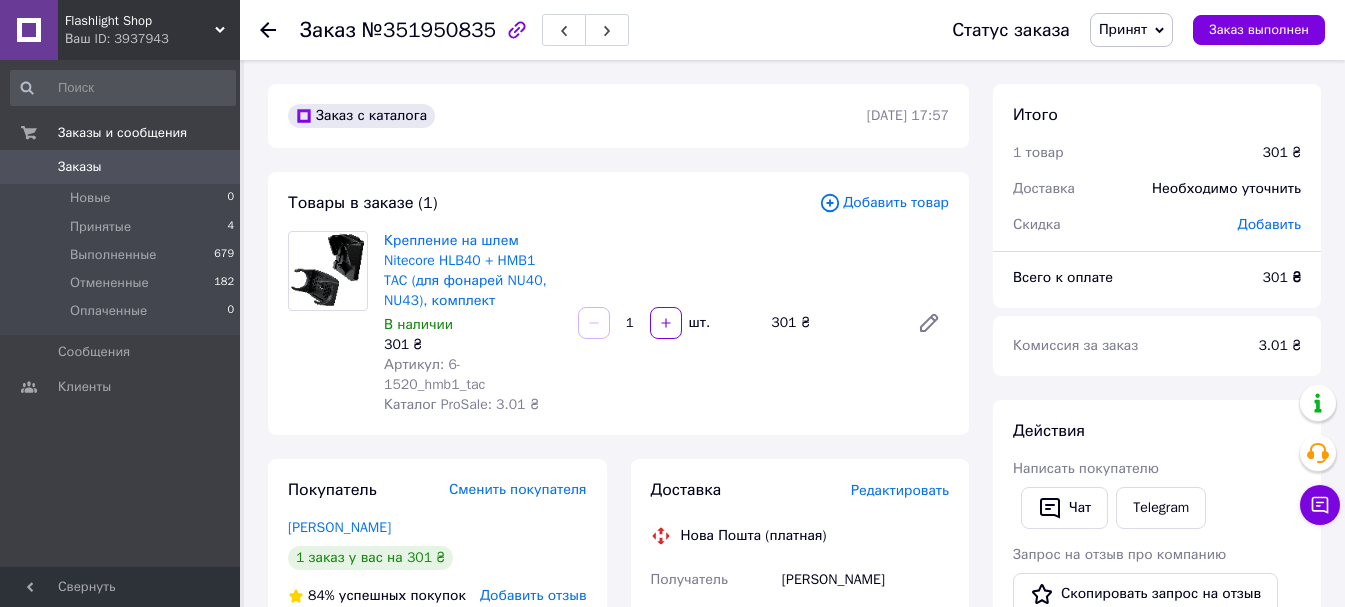 click 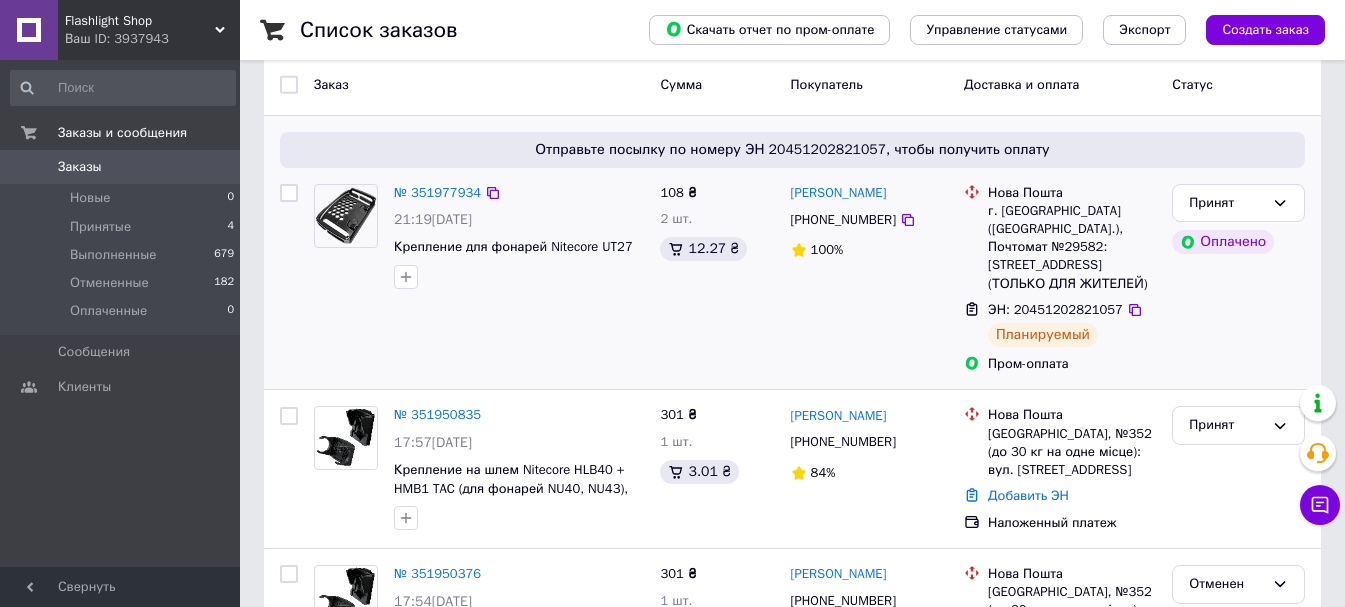 scroll, scrollTop: 200, scrollLeft: 0, axis: vertical 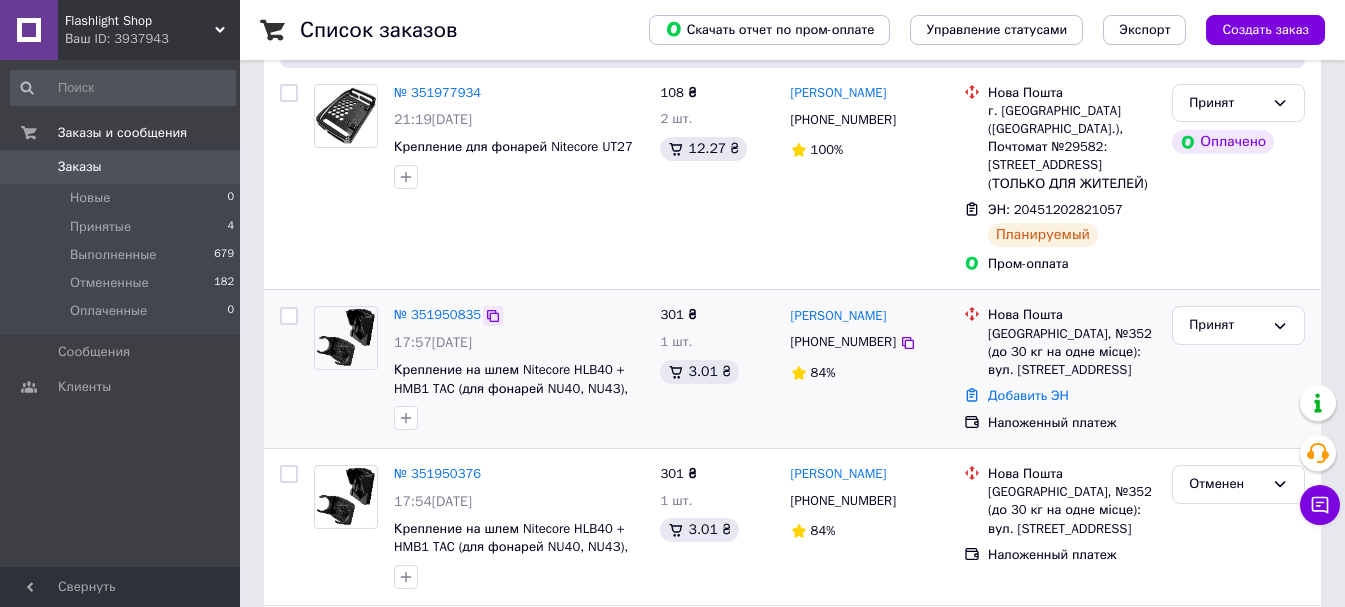 click 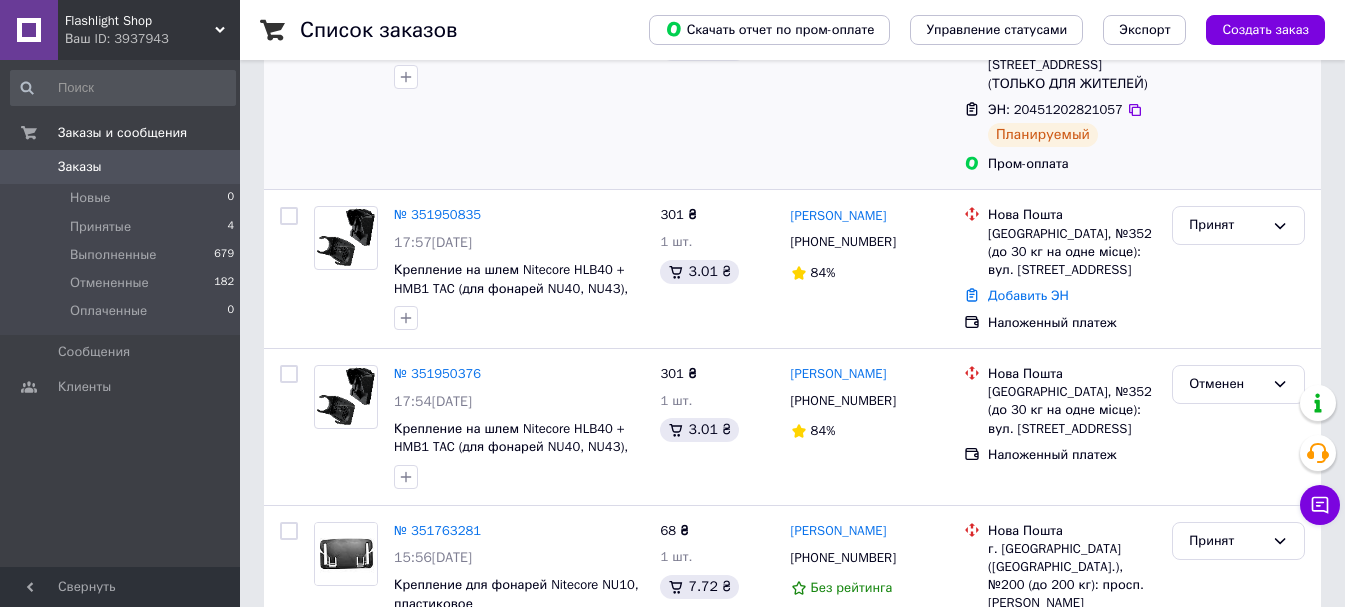 scroll, scrollTop: 400, scrollLeft: 0, axis: vertical 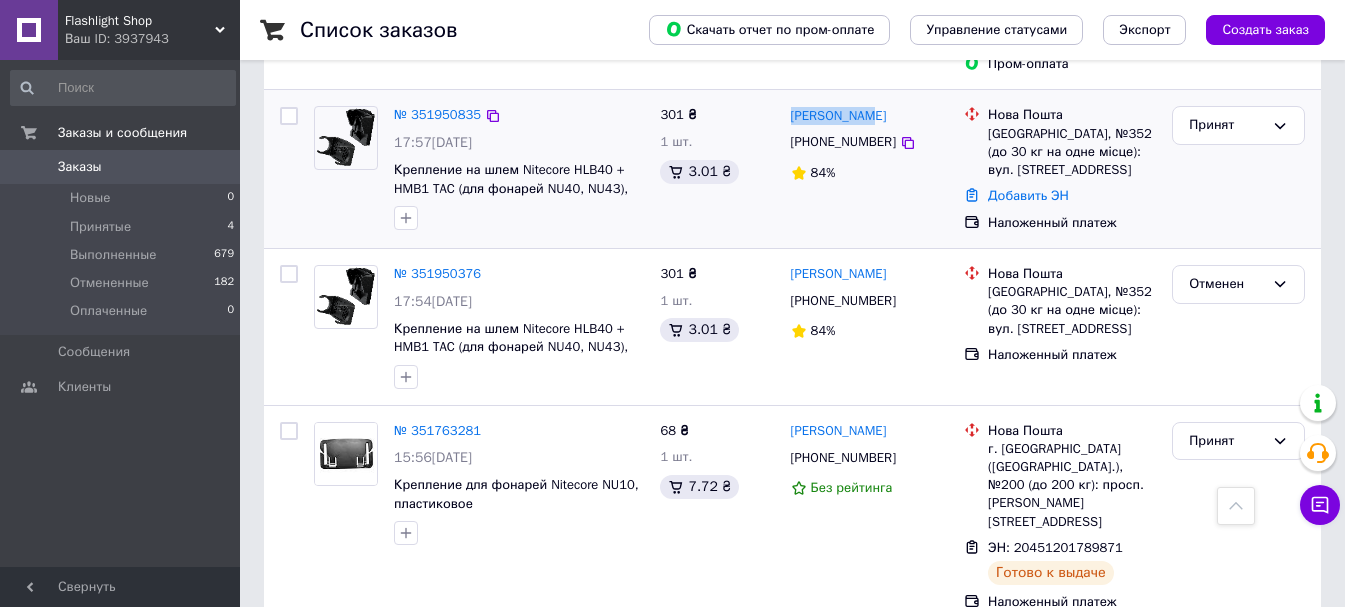 drag, startPoint x: 895, startPoint y: 110, endPoint x: 788, endPoint y: 118, distance: 107.298645 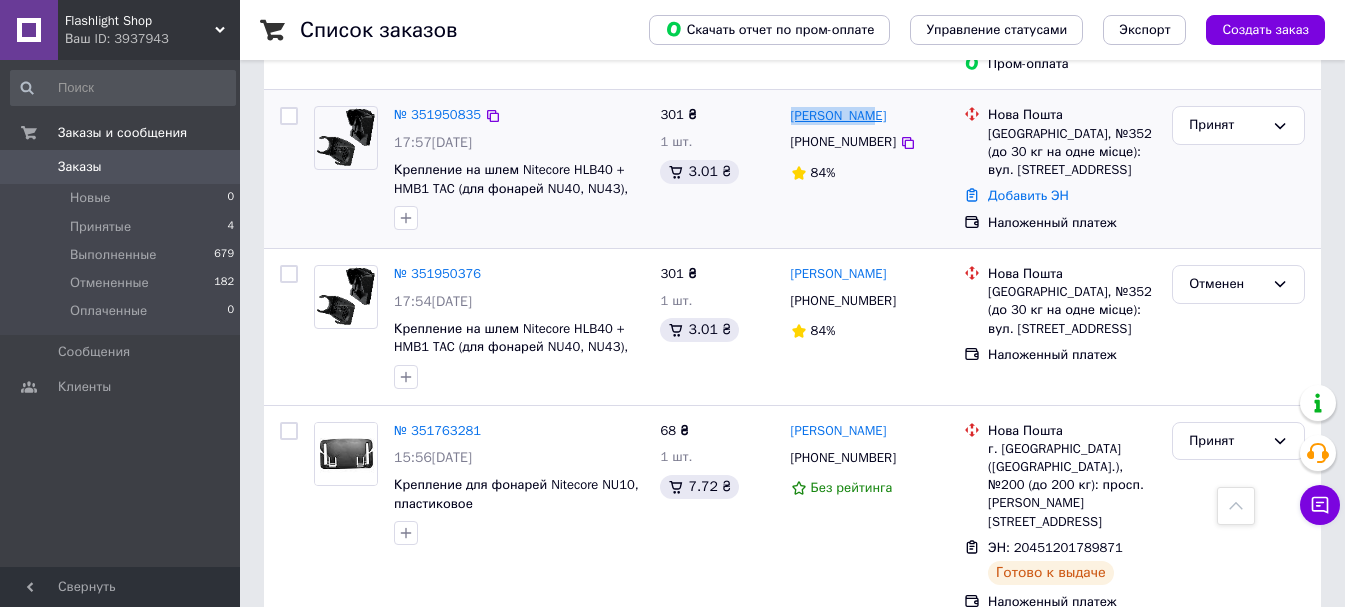 copy on "[PERSON_NAME]" 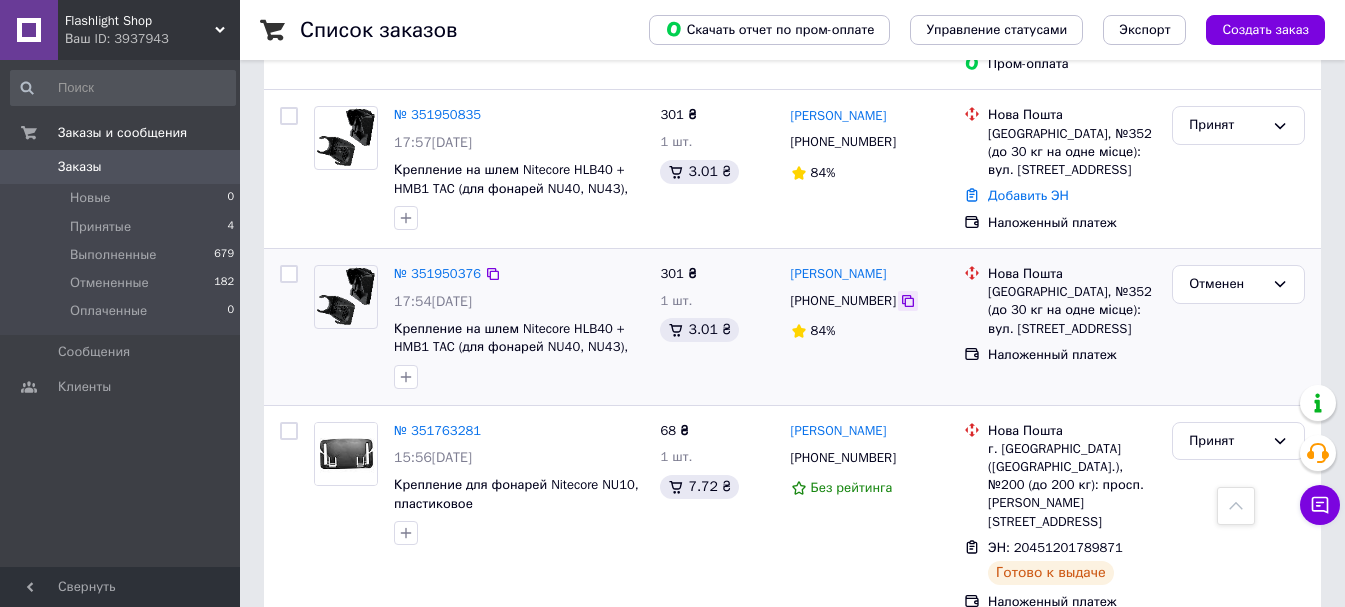 click 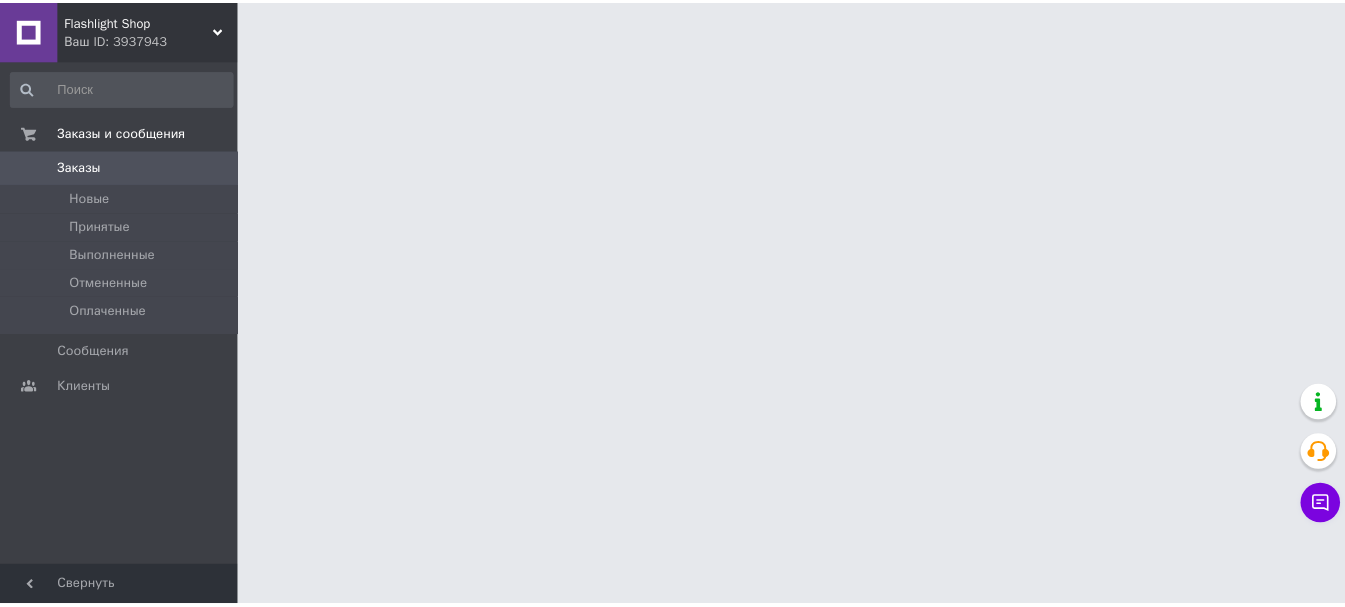 scroll, scrollTop: 0, scrollLeft: 0, axis: both 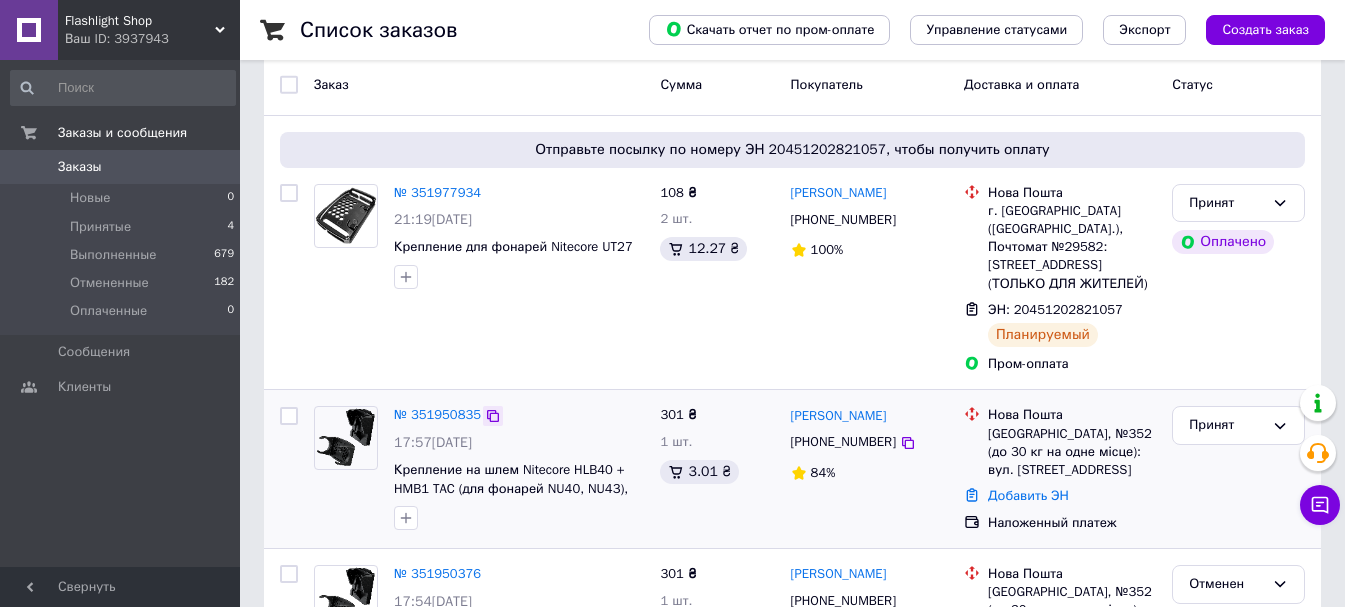 click 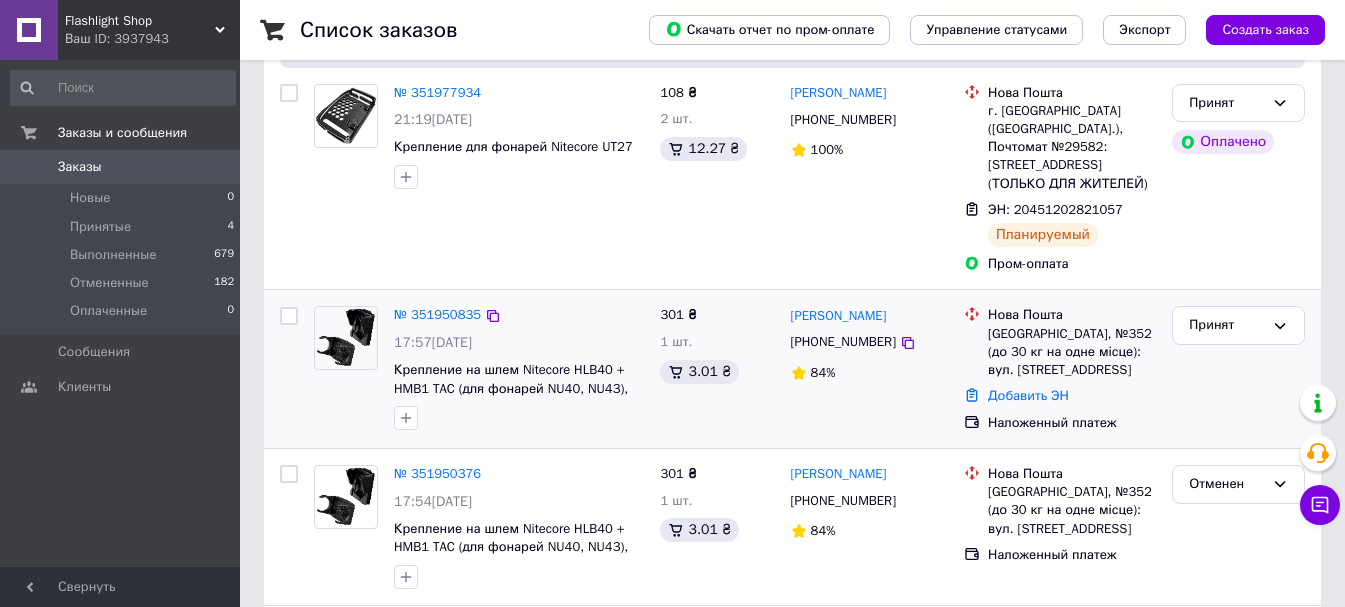 scroll, scrollTop: 300, scrollLeft: 0, axis: vertical 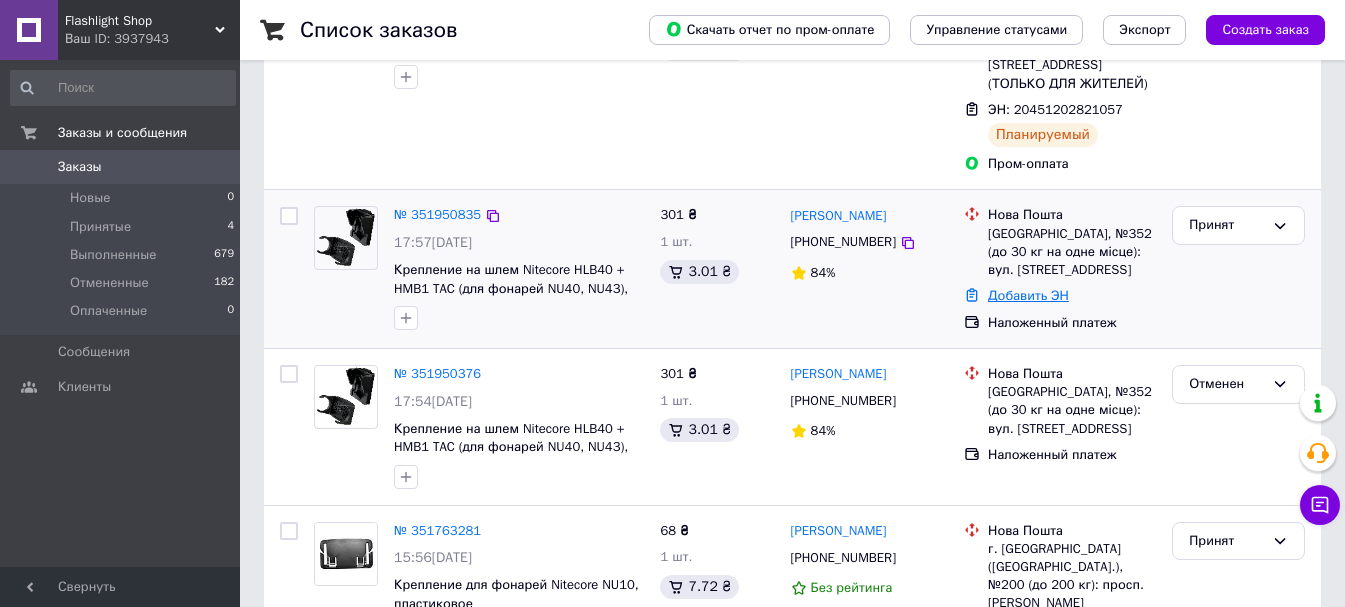 click on "Добавить ЭН" at bounding box center (1028, 295) 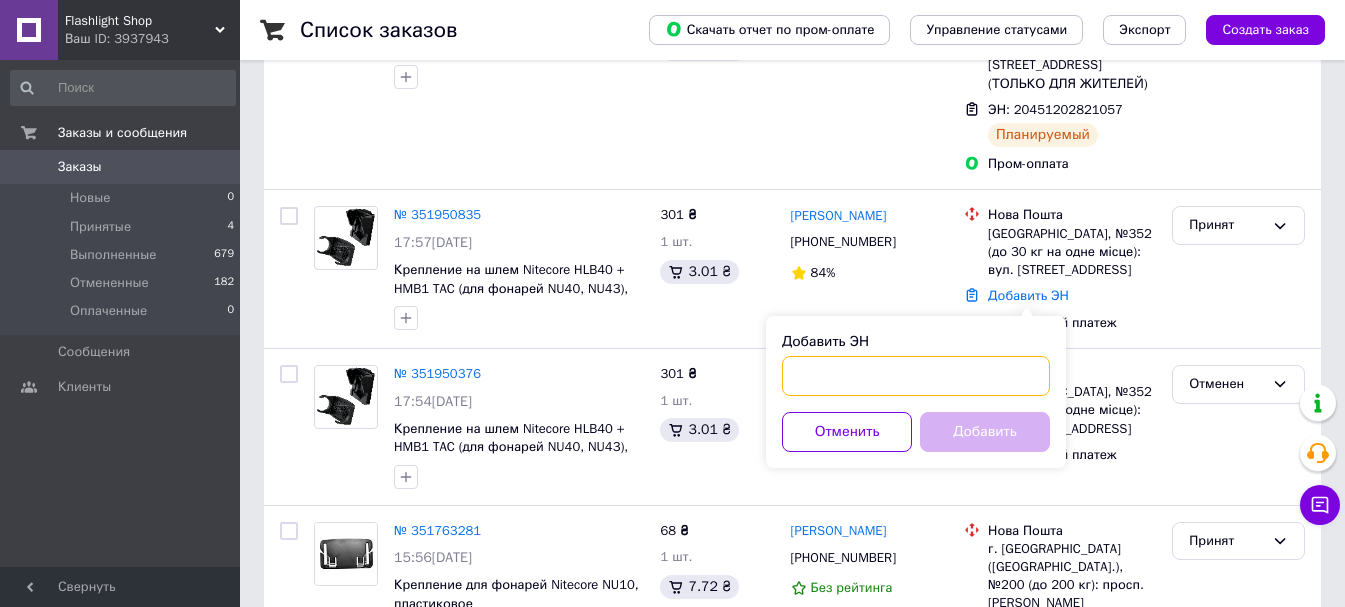 click on "Добавить ЭН" at bounding box center (916, 376) 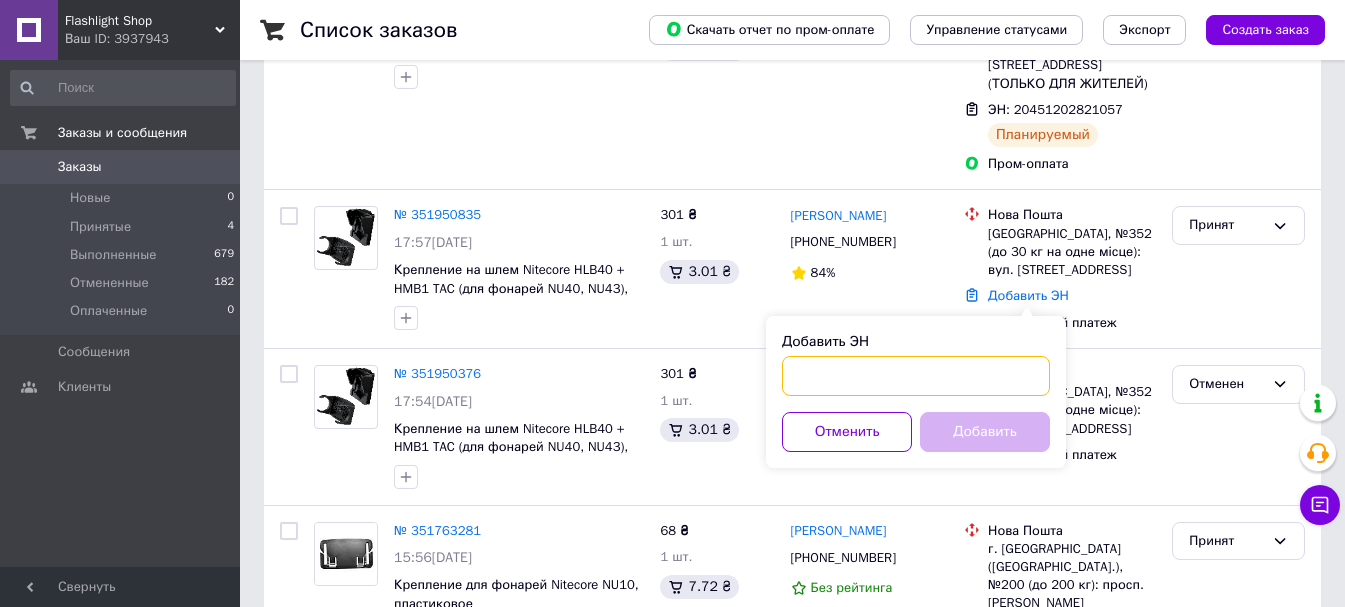 paste on "20451202906931" 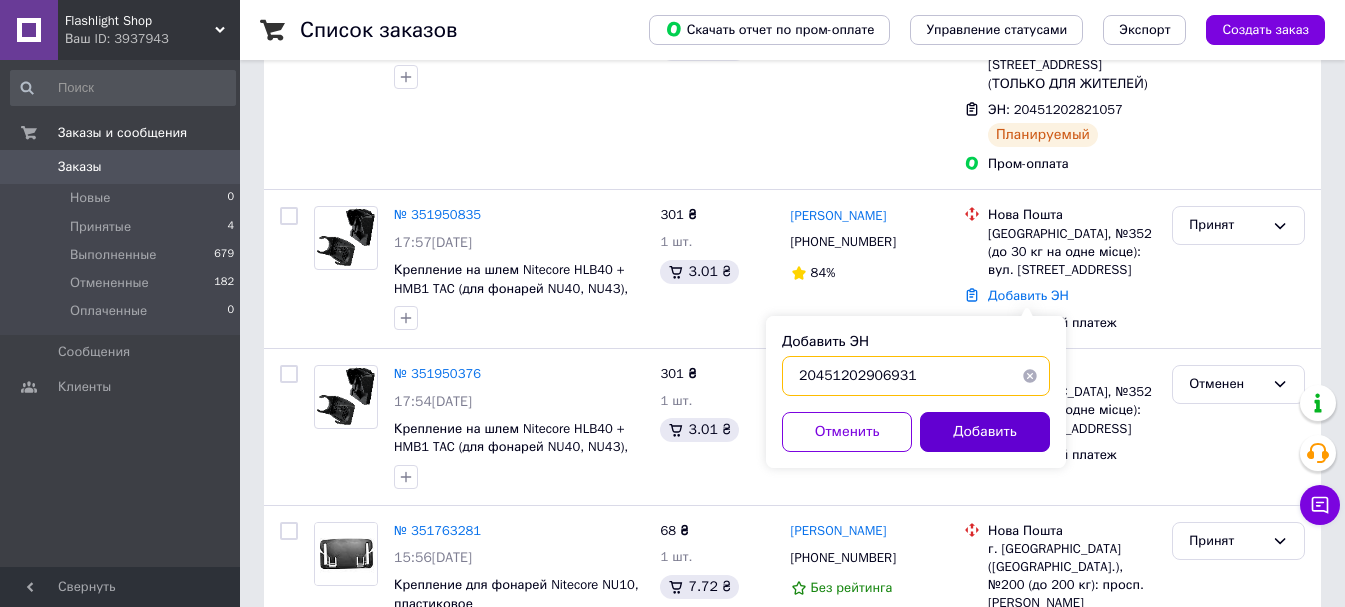 type on "20451202906931" 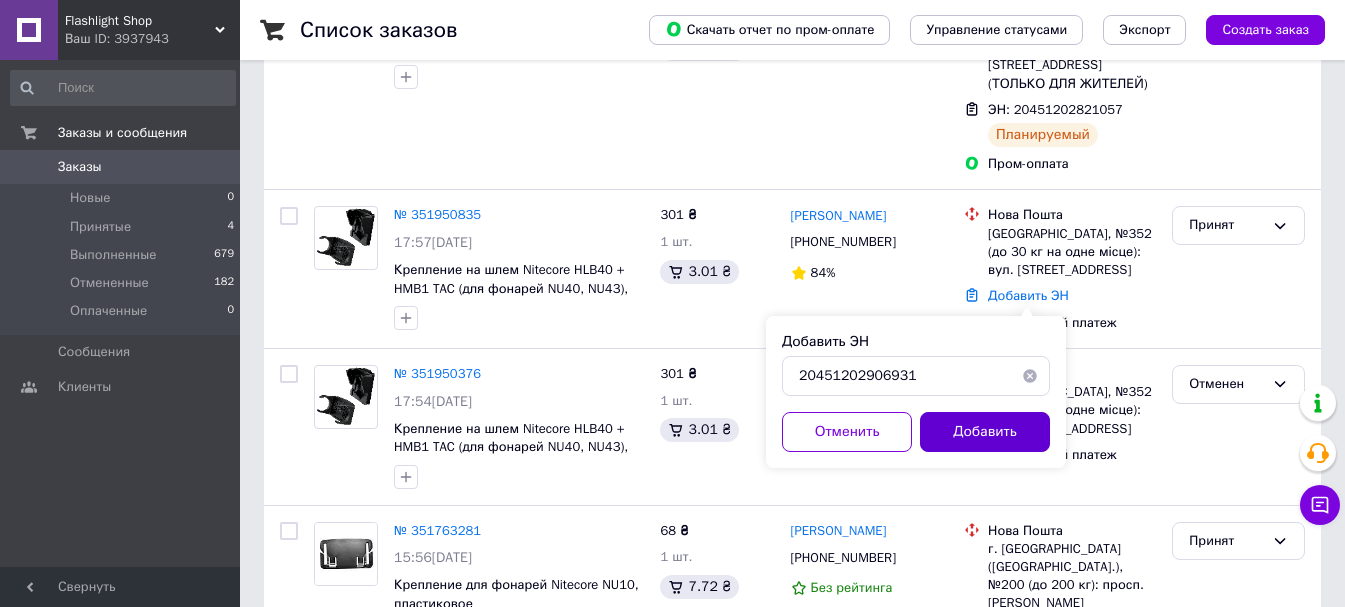 click on "Добавить" at bounding box center (985, 432) 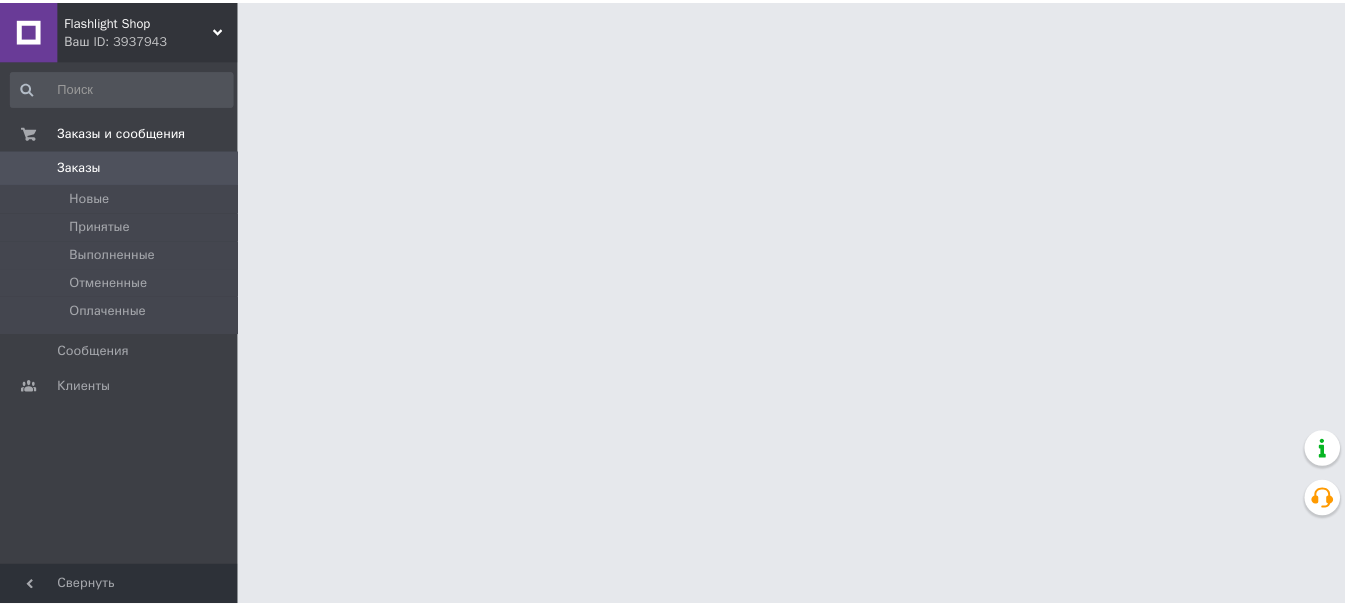 scroll, scrollTop: 0, scrollLeft: 0, axis: both 